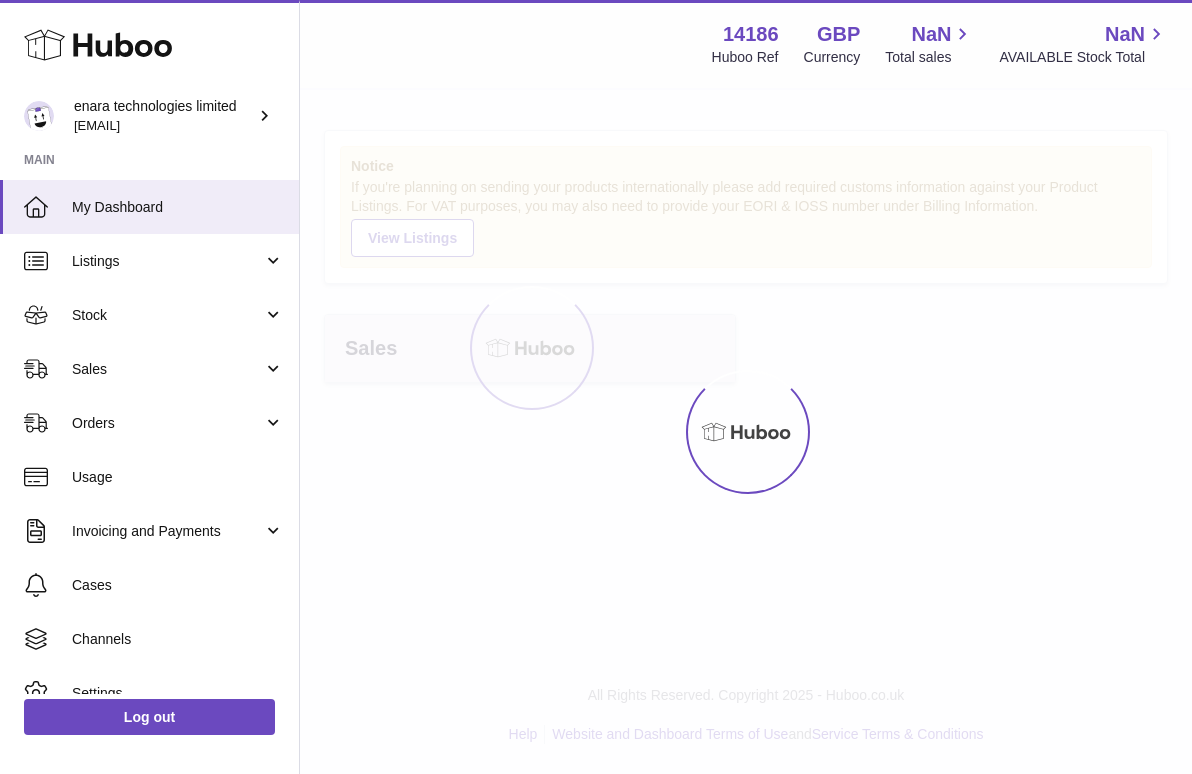 scroll, scrollTop: 0, scrollLeft: 0, axis: both 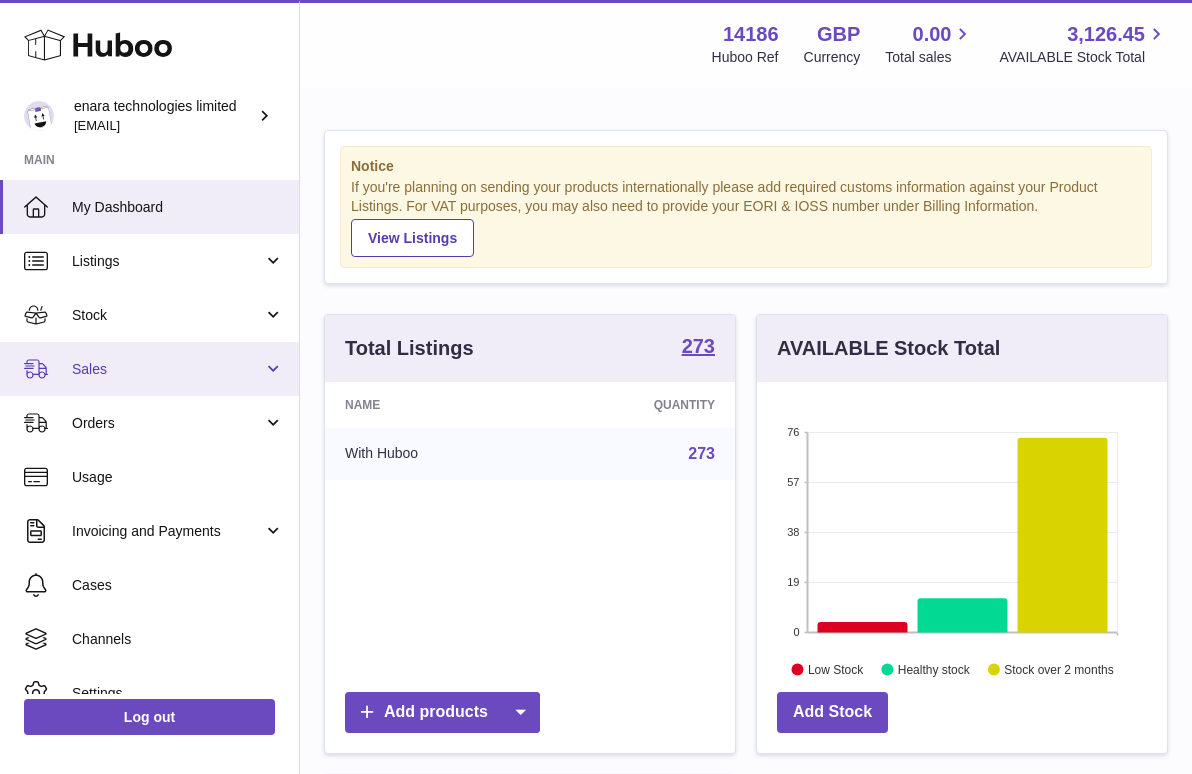 click on "Sales" at bounding box center (167, 369) 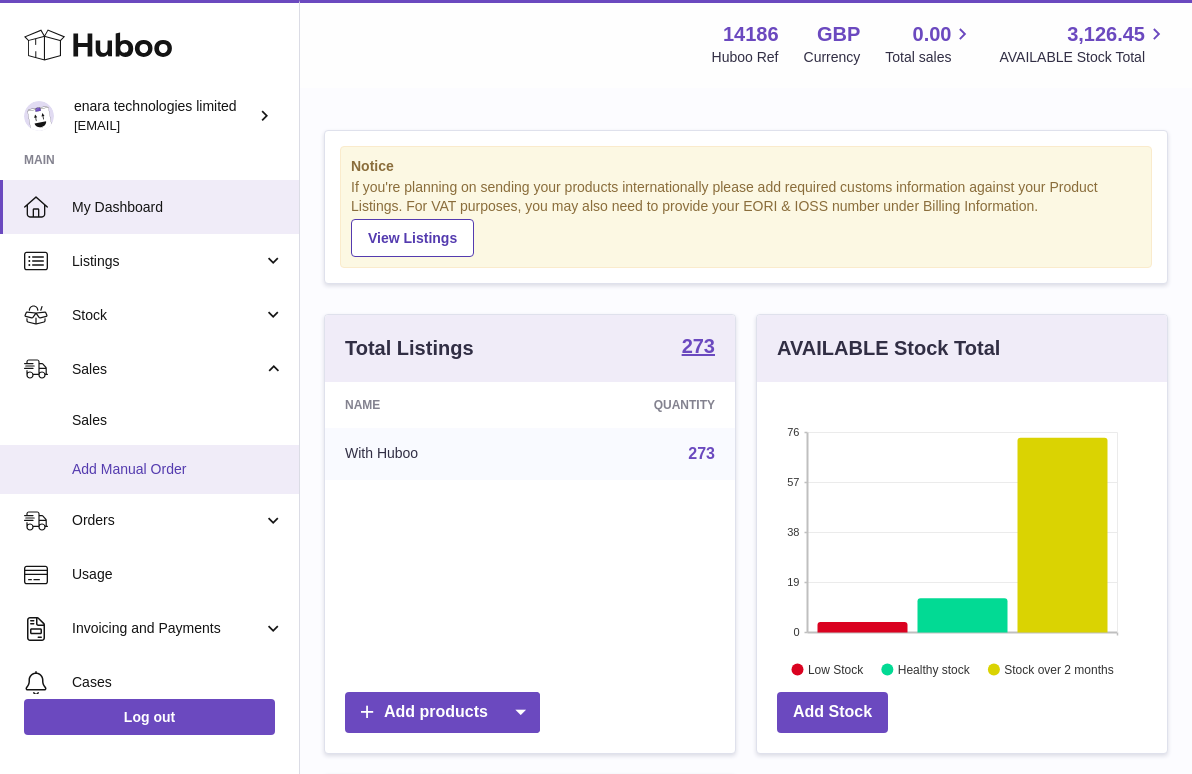 click on "Add Manual Order" at bounding box center (178, 469) 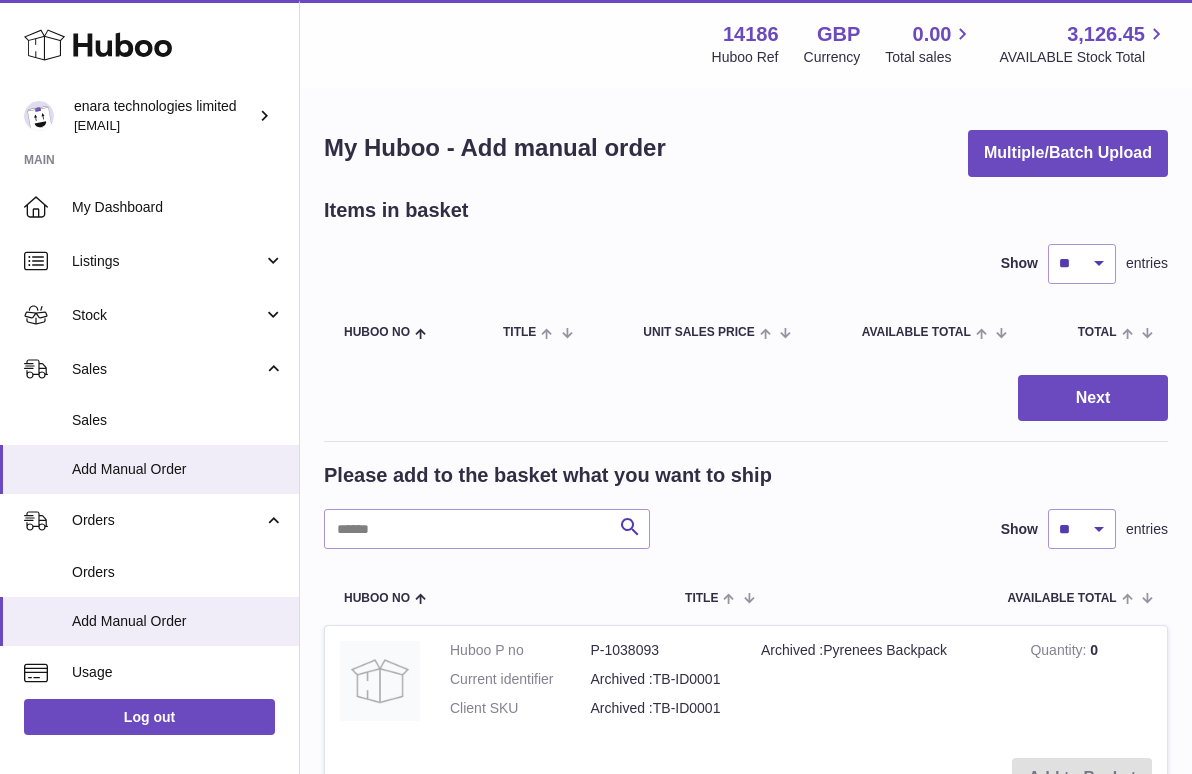 scroll, scrollTop: 0, scrollLeft: 0, axis: both 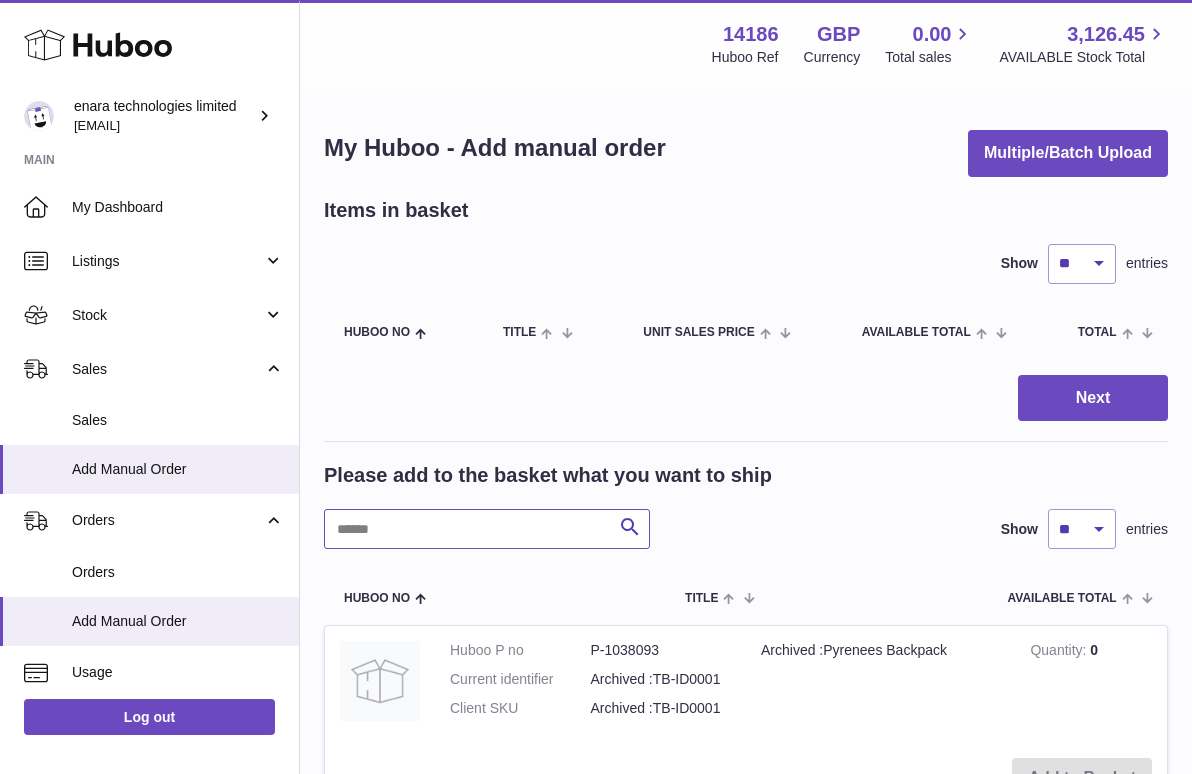 click at bounding box center (487, 529) 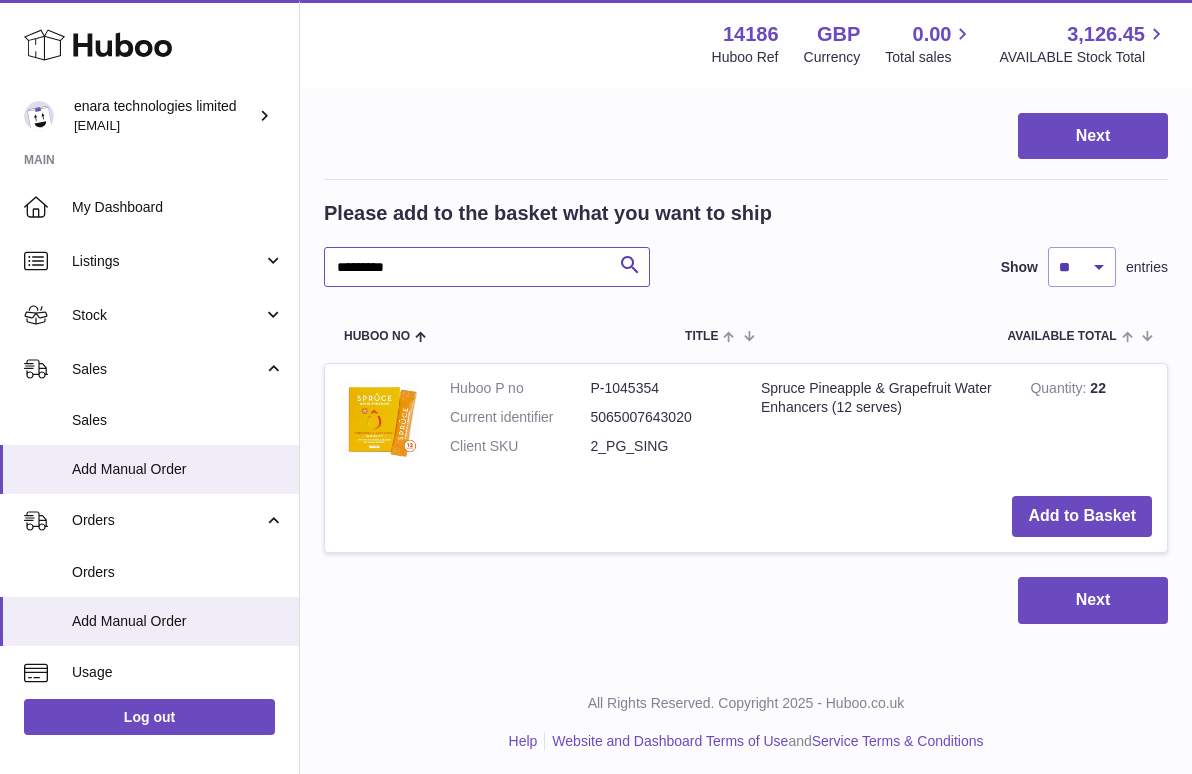 scroll, scrollTop: 260, scrollLeft: 0, axis: vertical 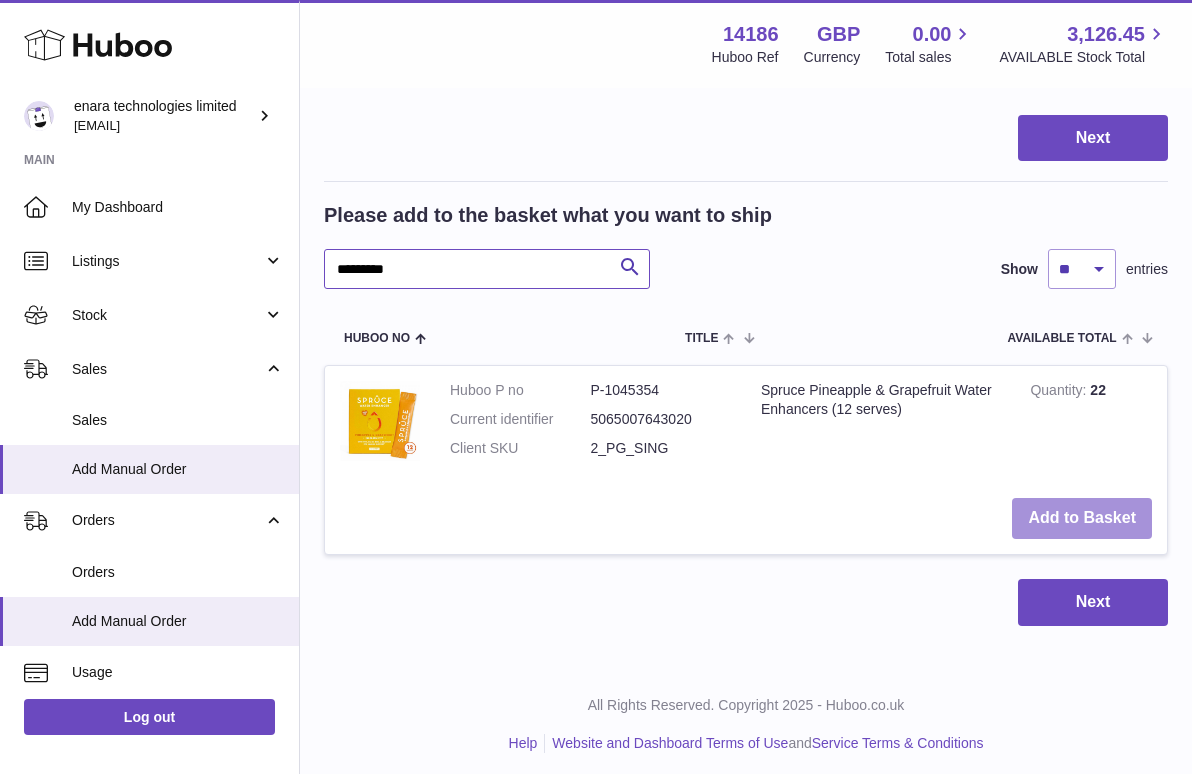 type on "*********" 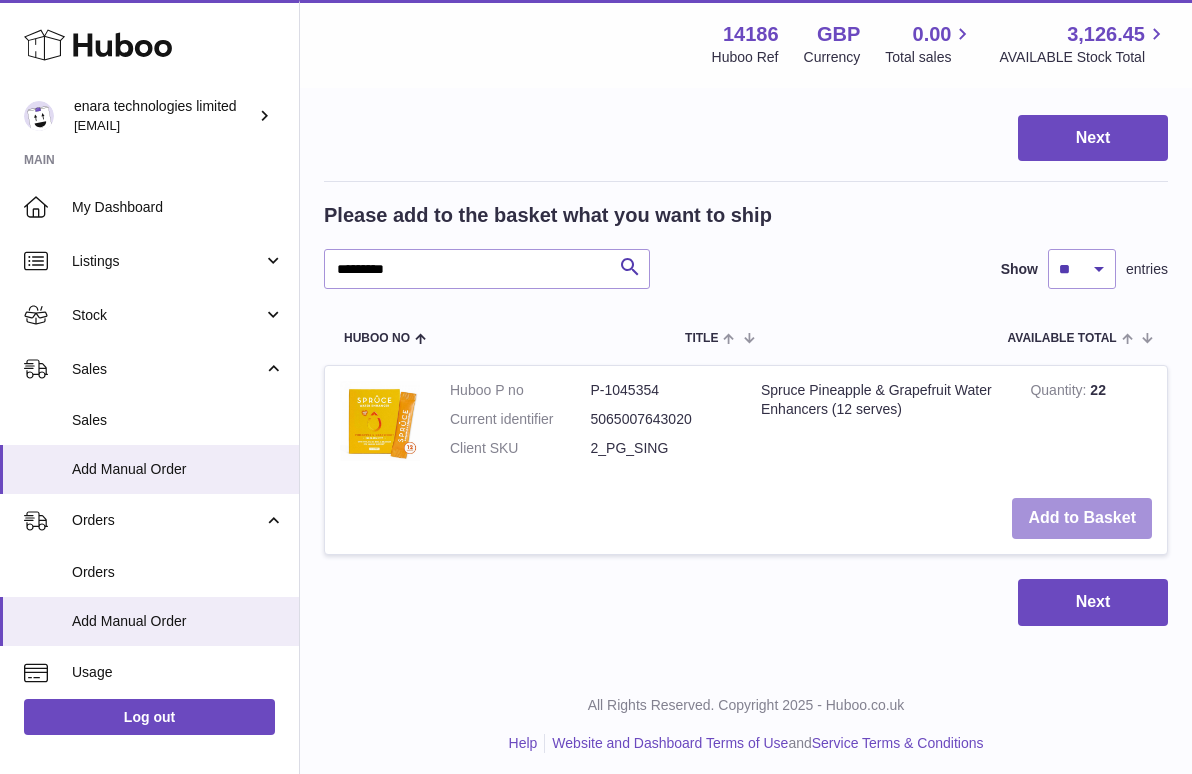 click on "Add to Basket" at bounding box center (1082, 518) 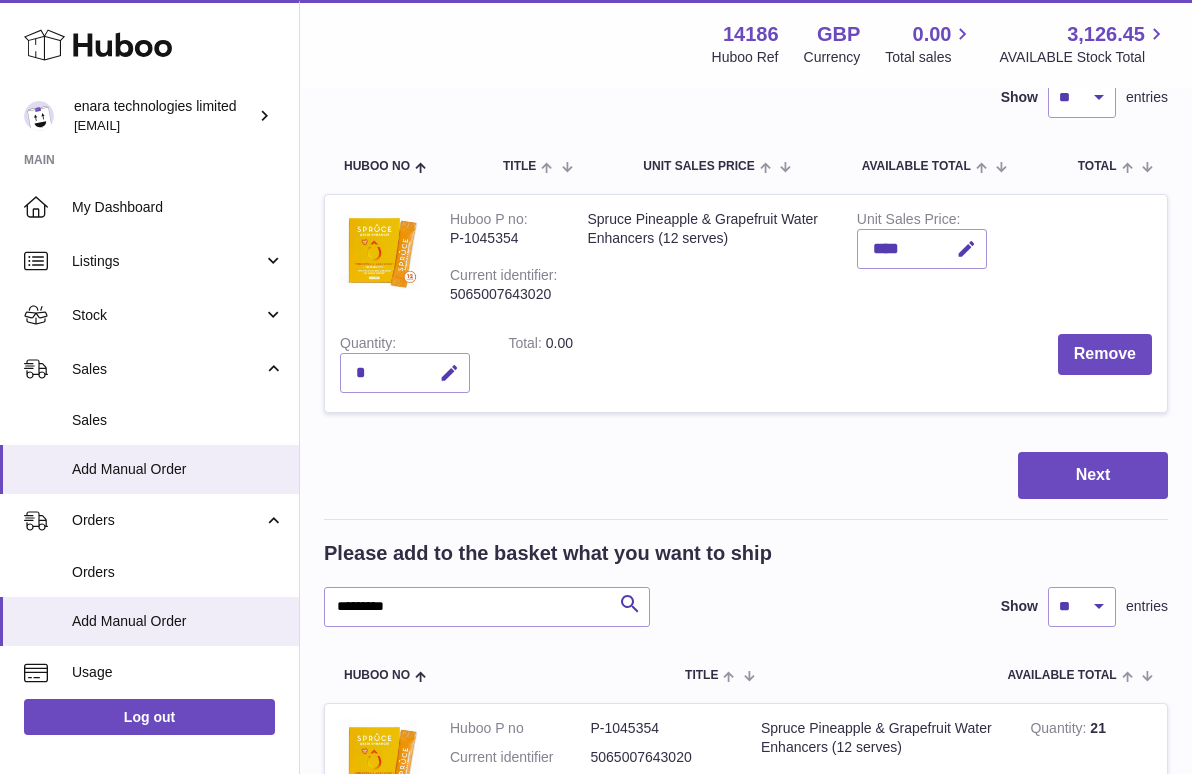scroll, scrollTop: 169, scrollLeft: 0, axis: vertical 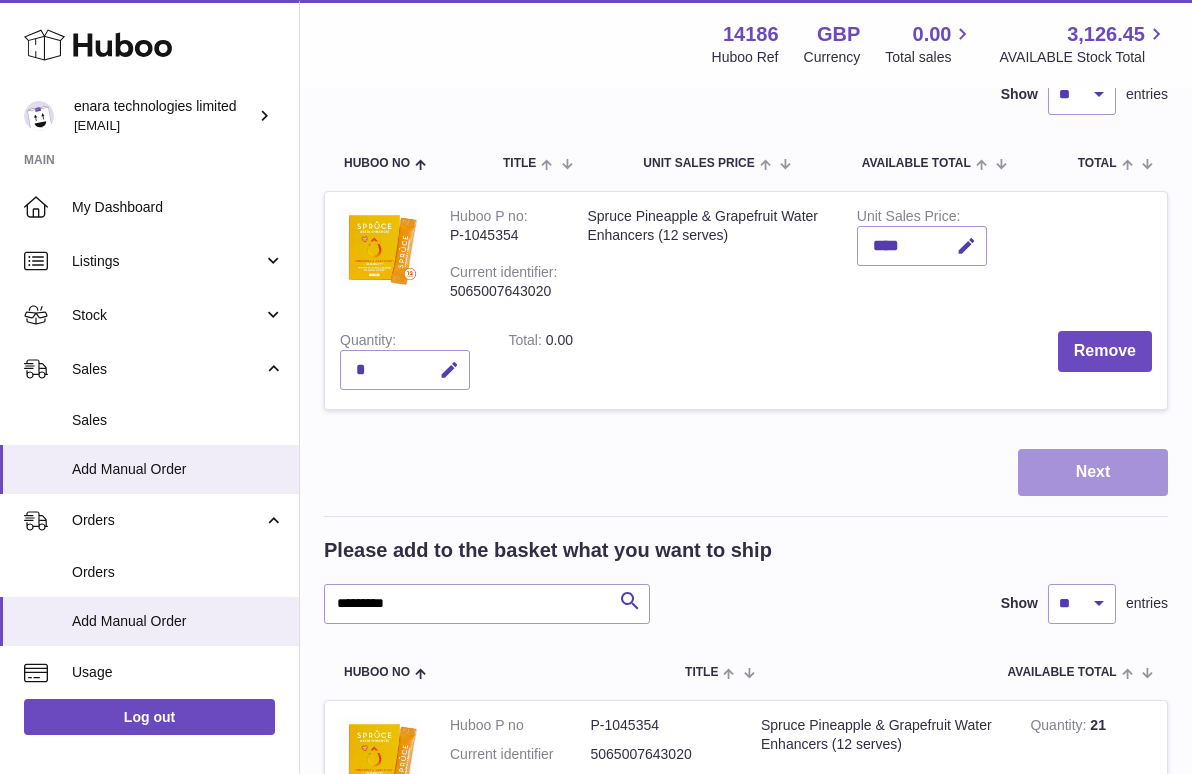 click on "Next" at bounding box center [1093, 472] 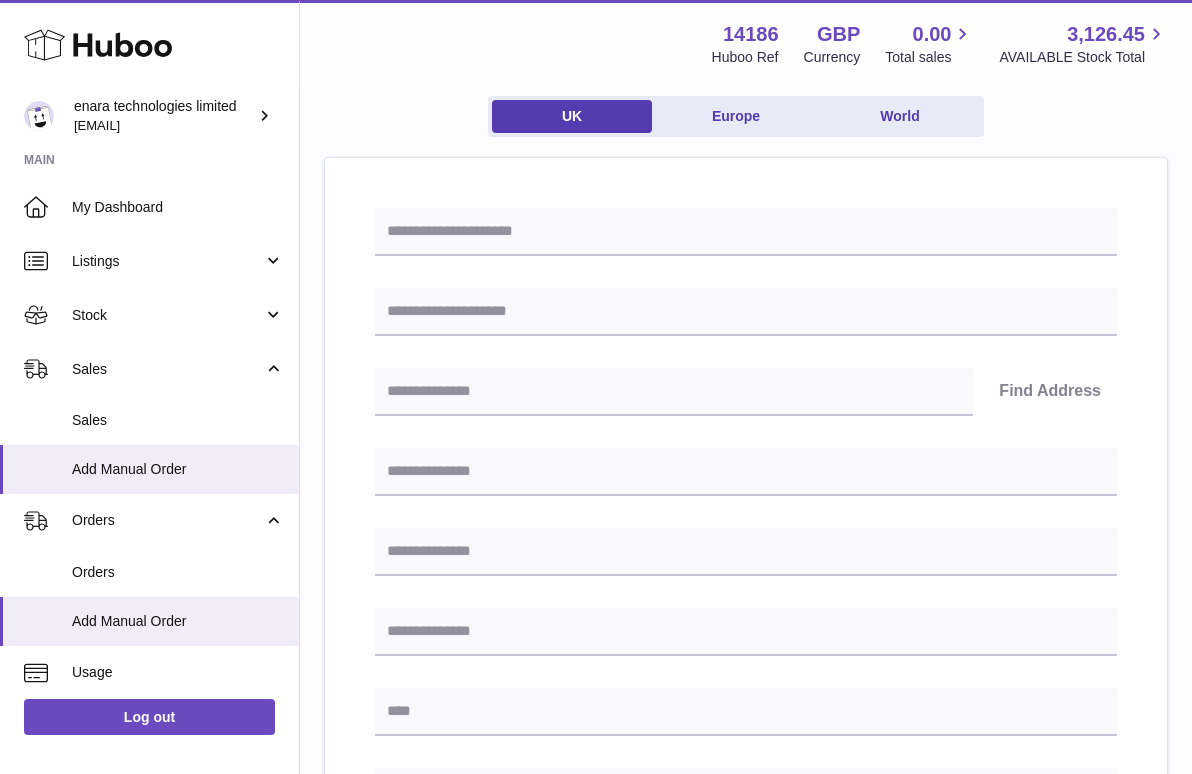 scroll, scrollTop: 0, scrollLeft: 0, axis: both 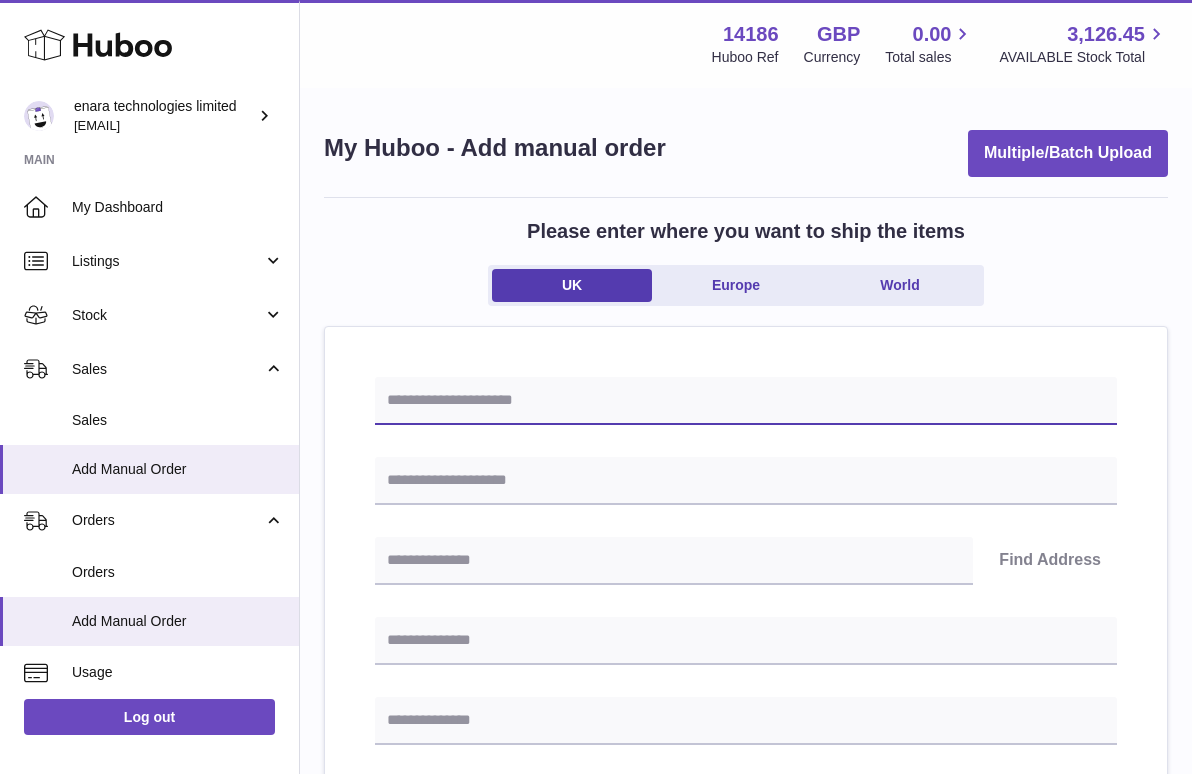 click at bounding box center (746, 401) 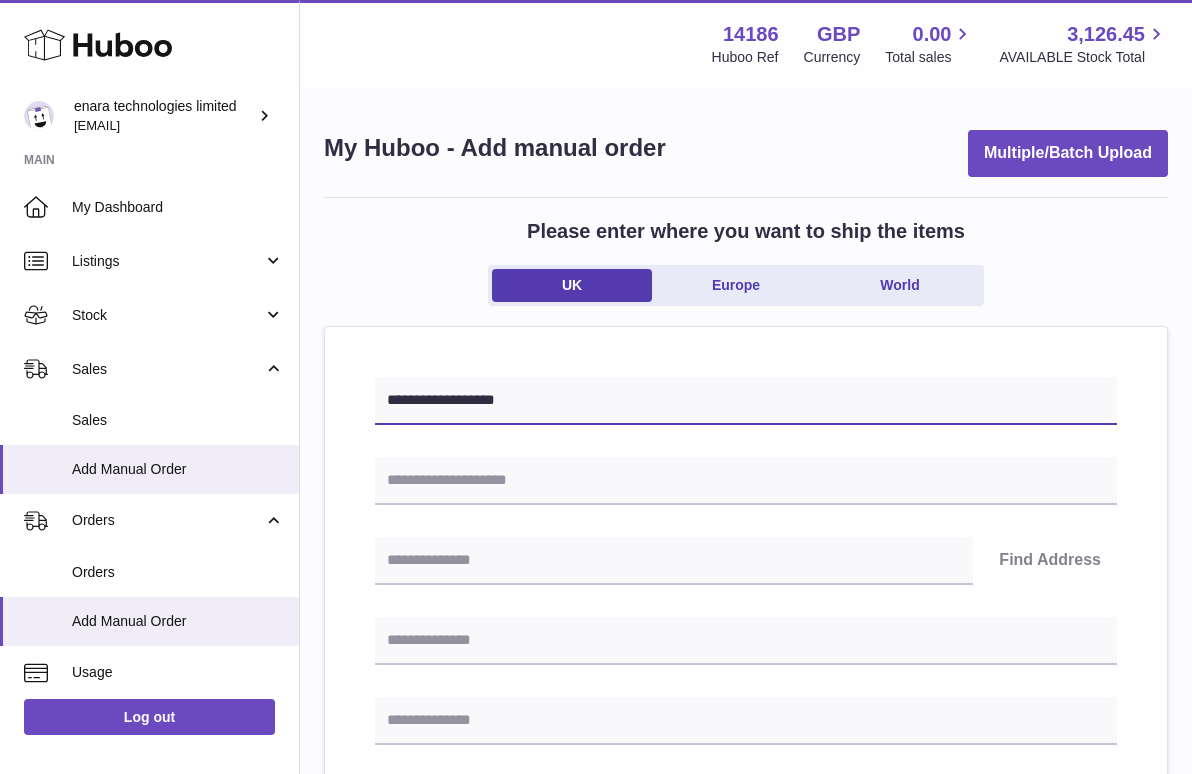 type on "**********" 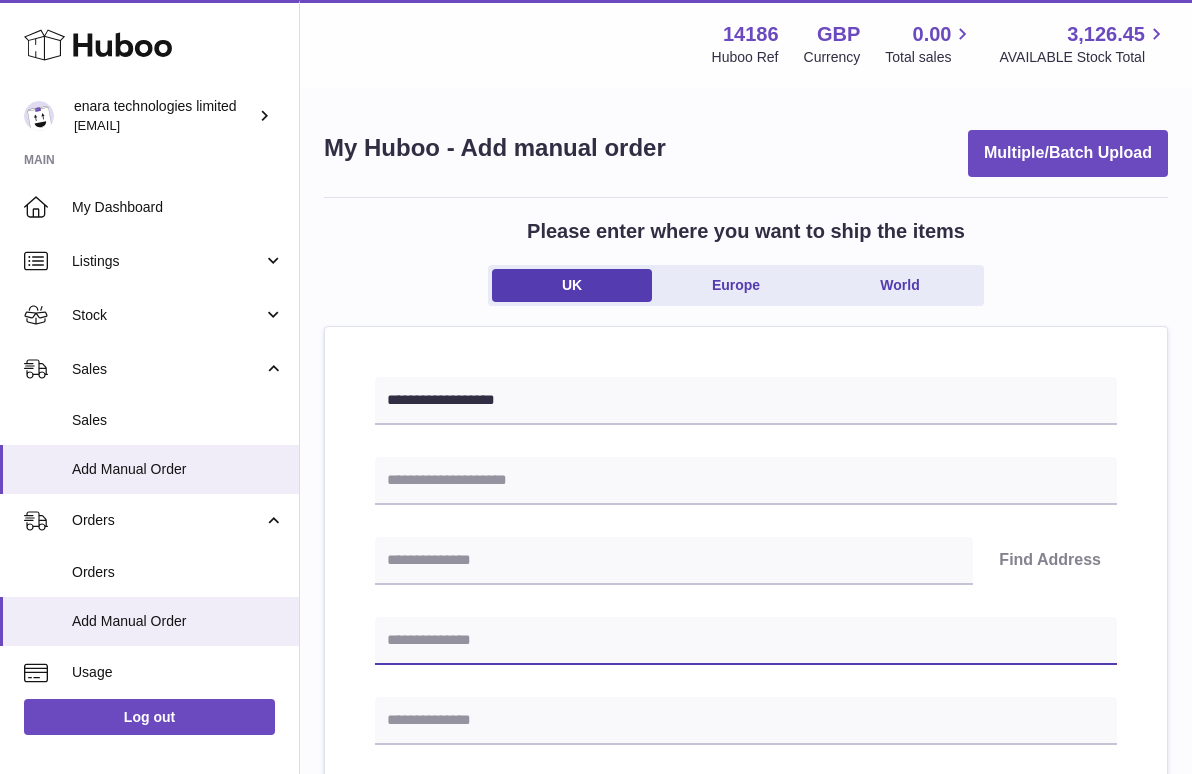paste on "**********" 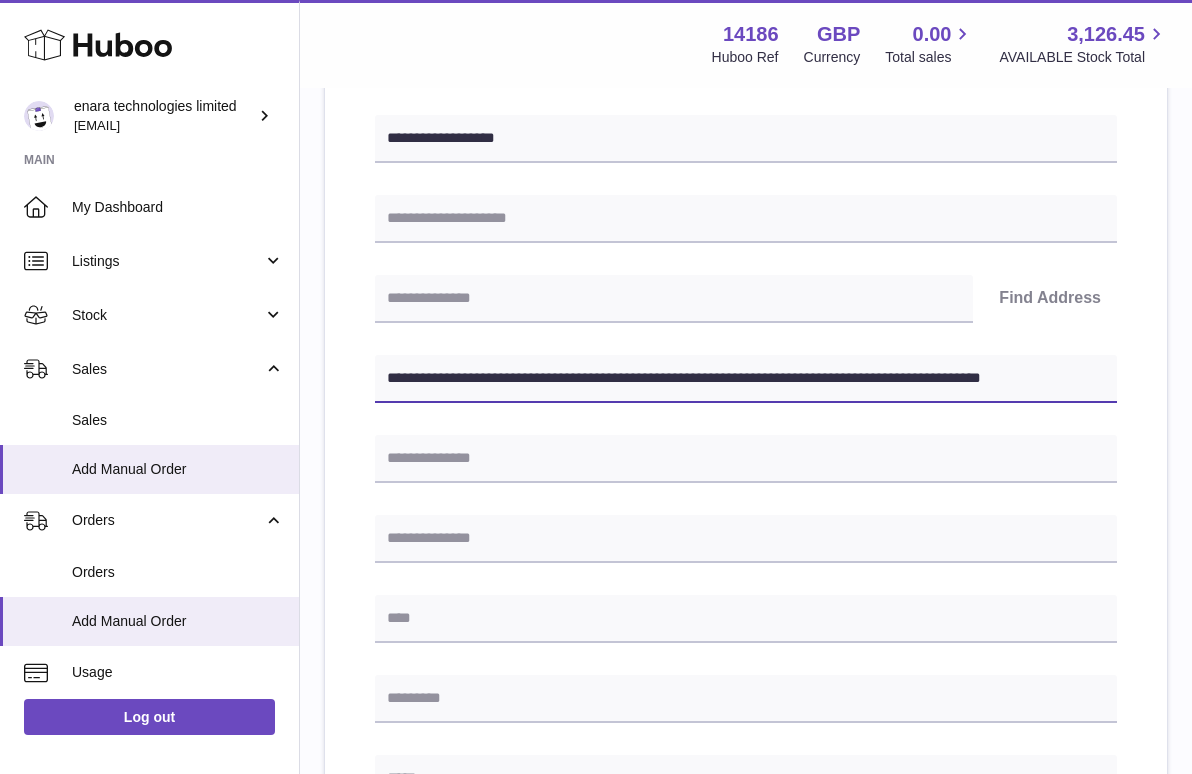 scroll, scrollTop: 267, scrollLeft: 0, axis: vertical 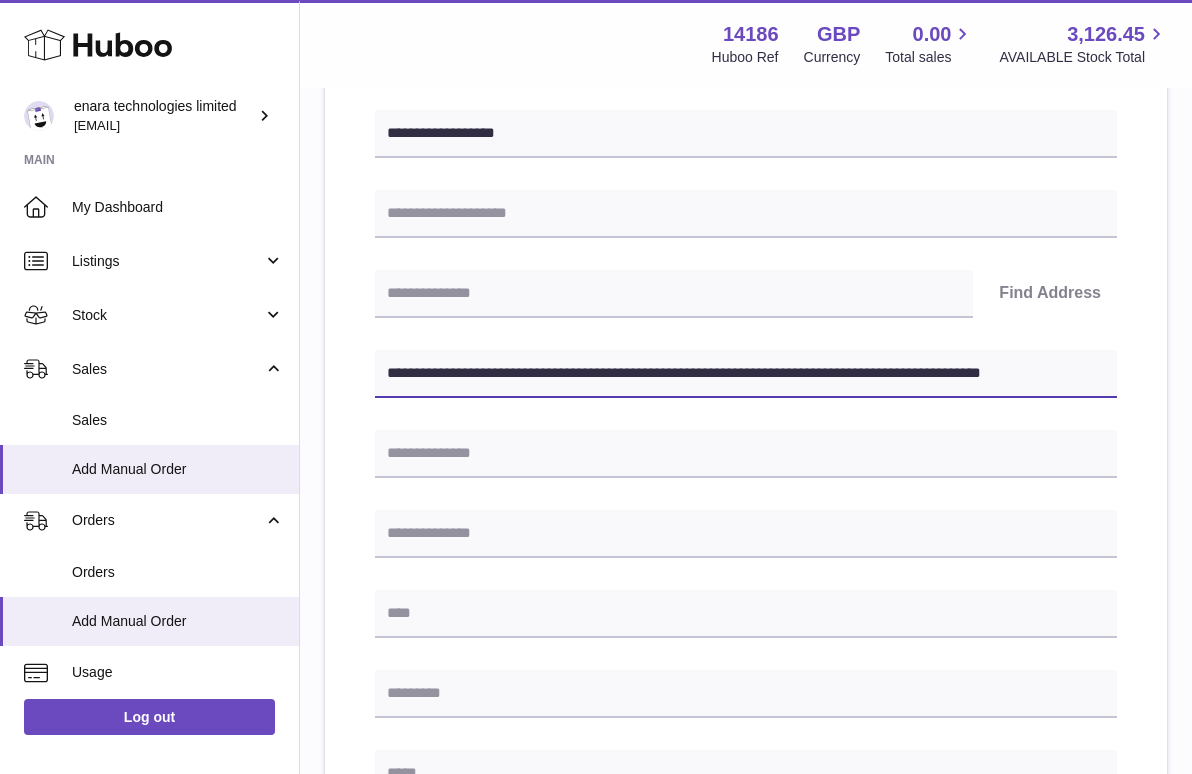 drag, startPoint x: 762, startPoint y: 365, endPoint x: 1283, endPoint y: 424, distance: 524.3301 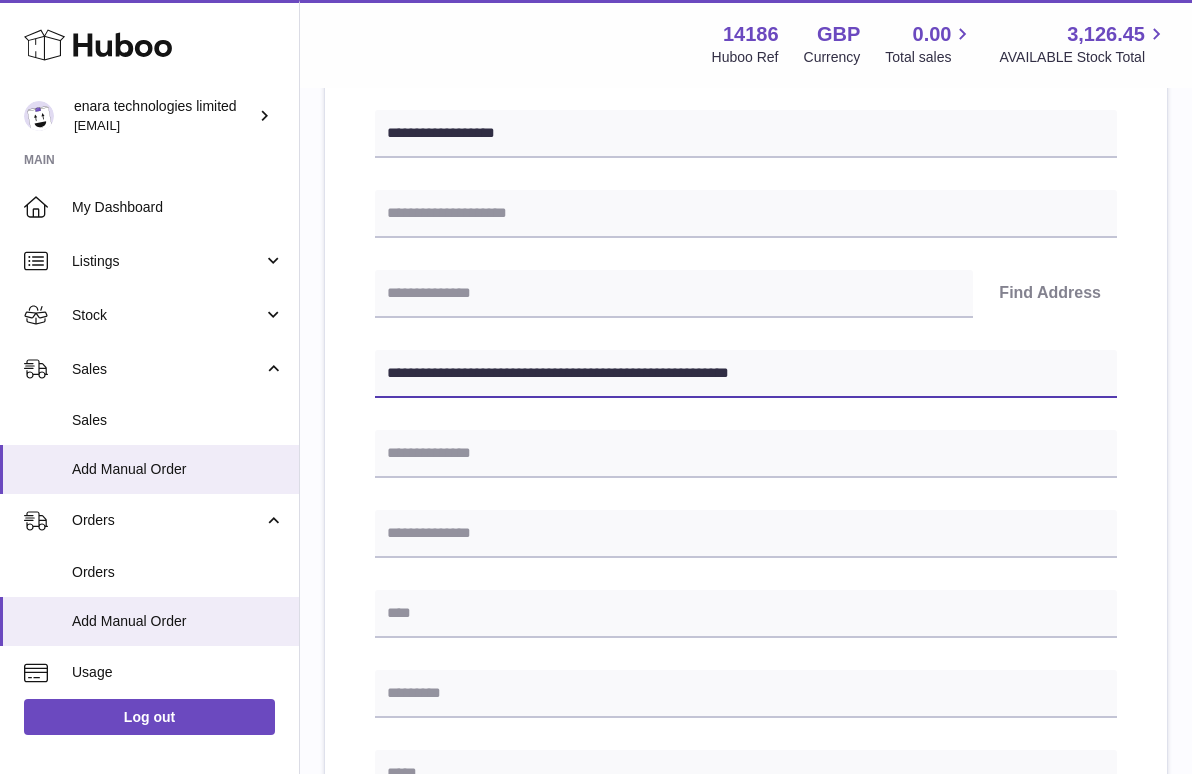 type on "**********" 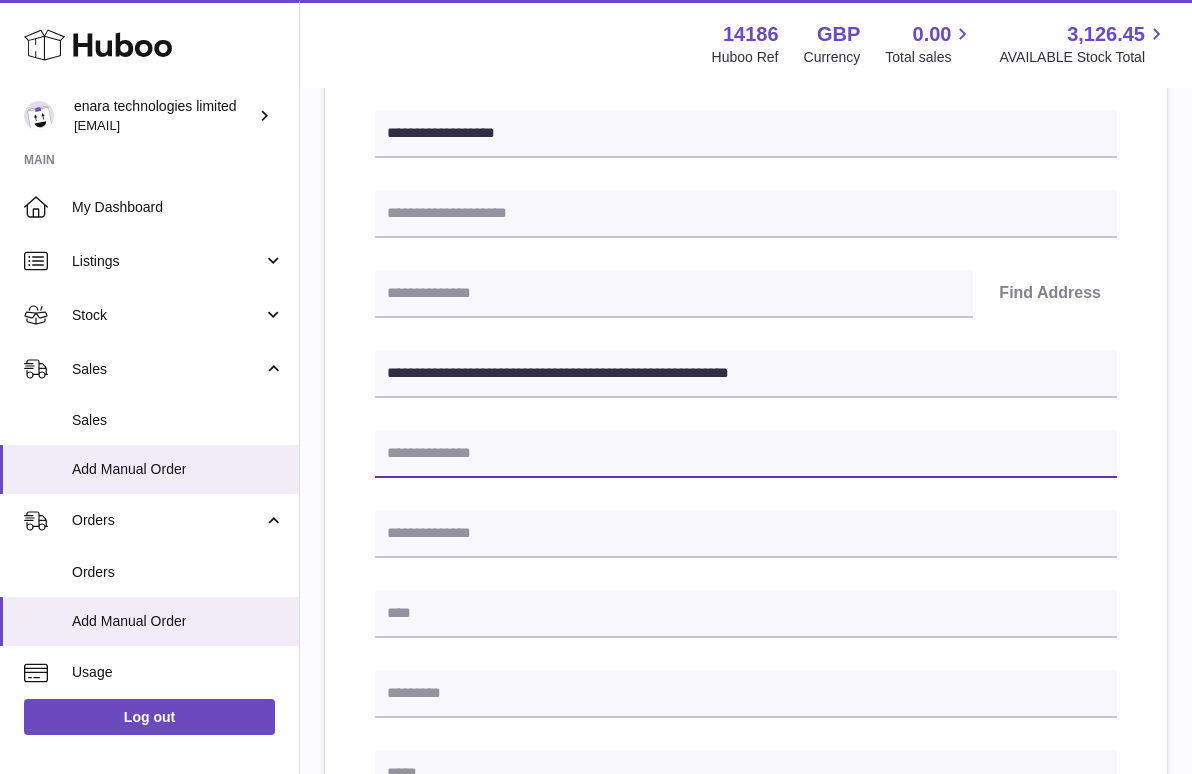 type on "*" 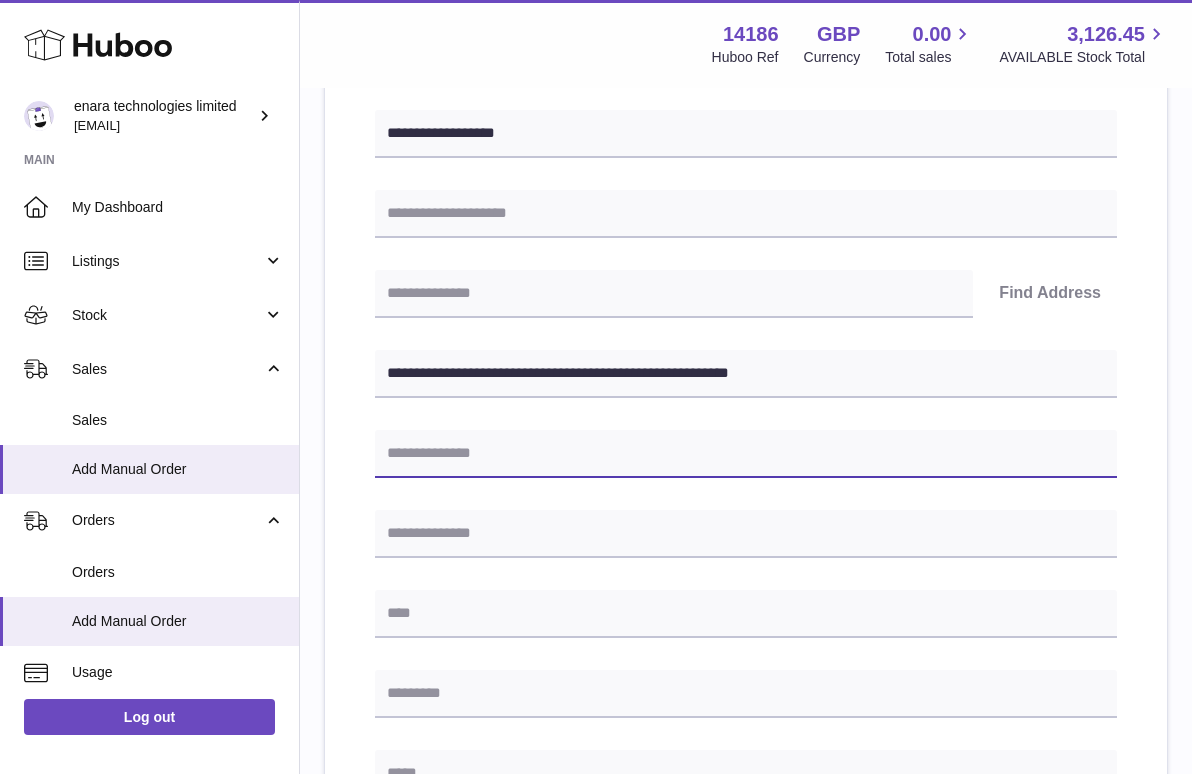paste on "**********" 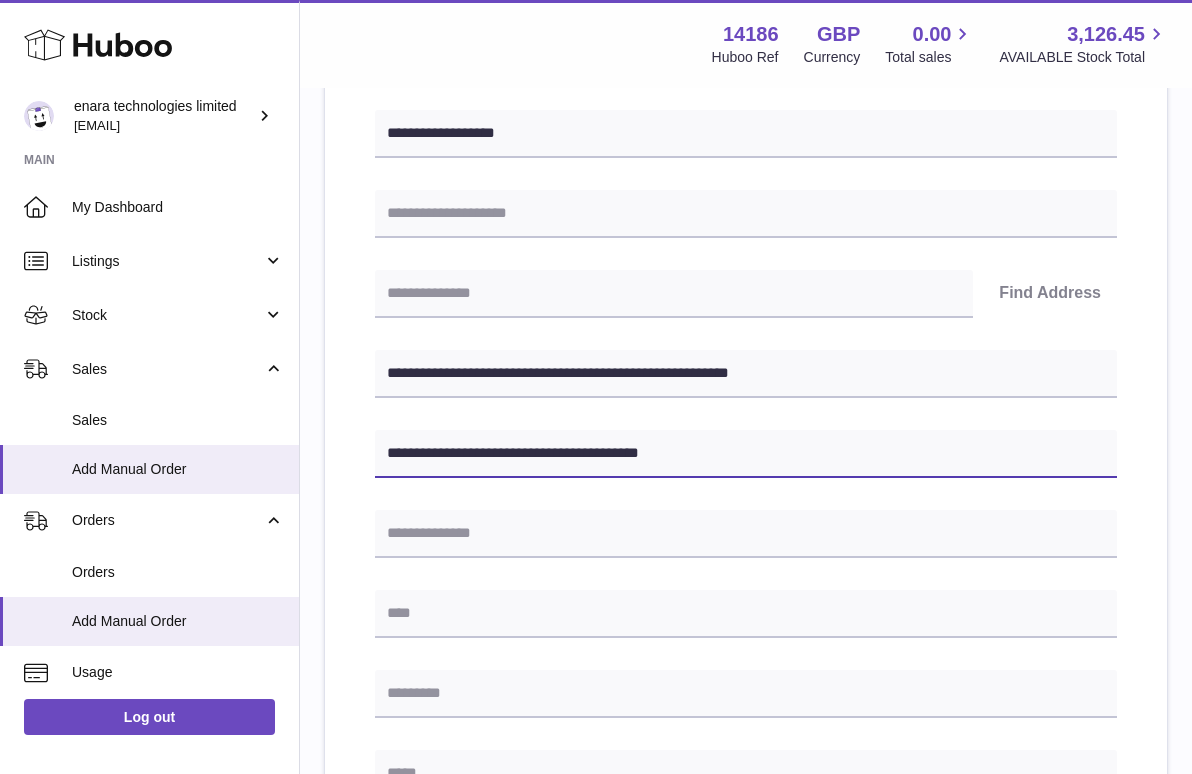 type on "**********" 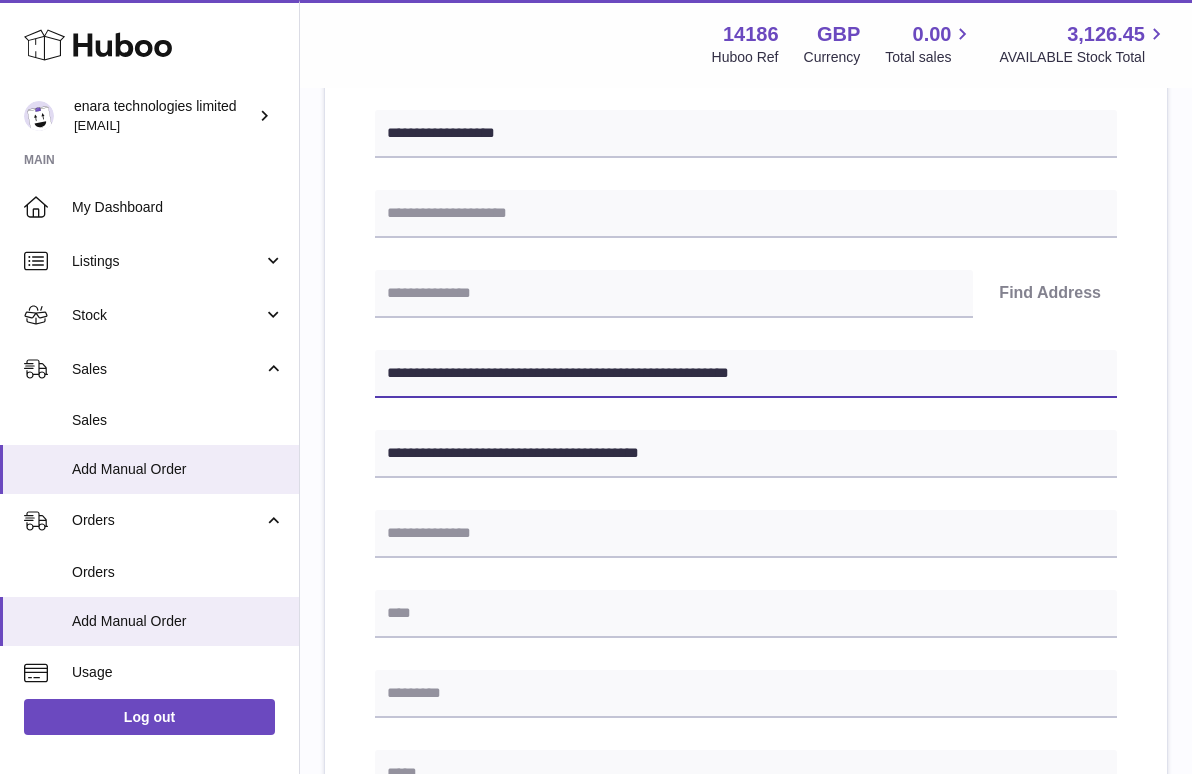 drag, startPoint x: 505, startPoint y: 371, endPoint x: 395, endPoint y: 369, distance: 110.01818 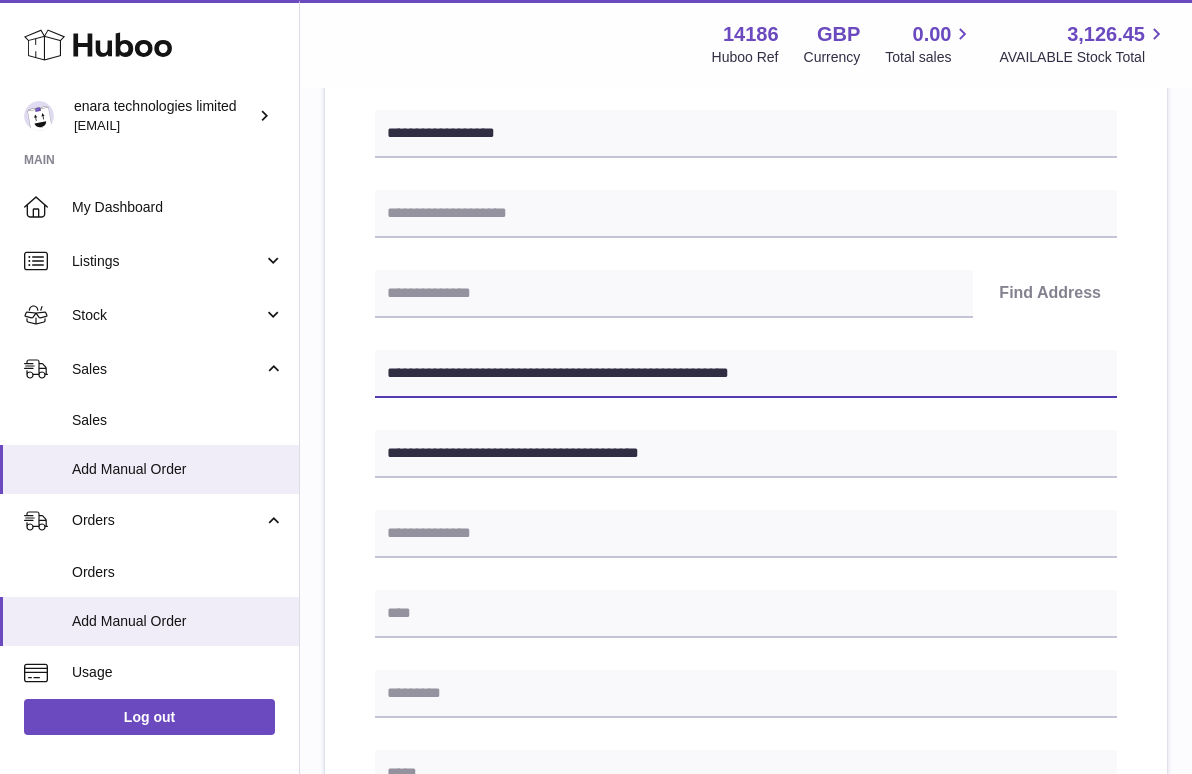 click on "**********" at bounding box center [746, 374] 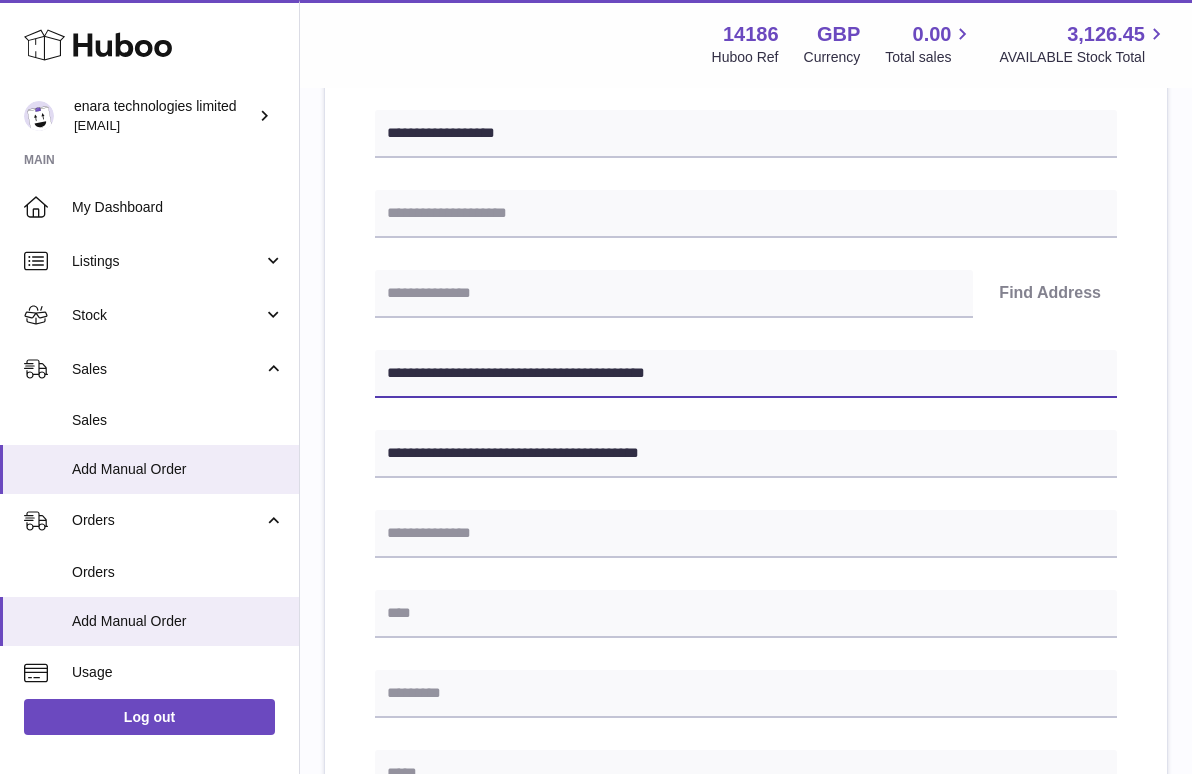 type on "**********" 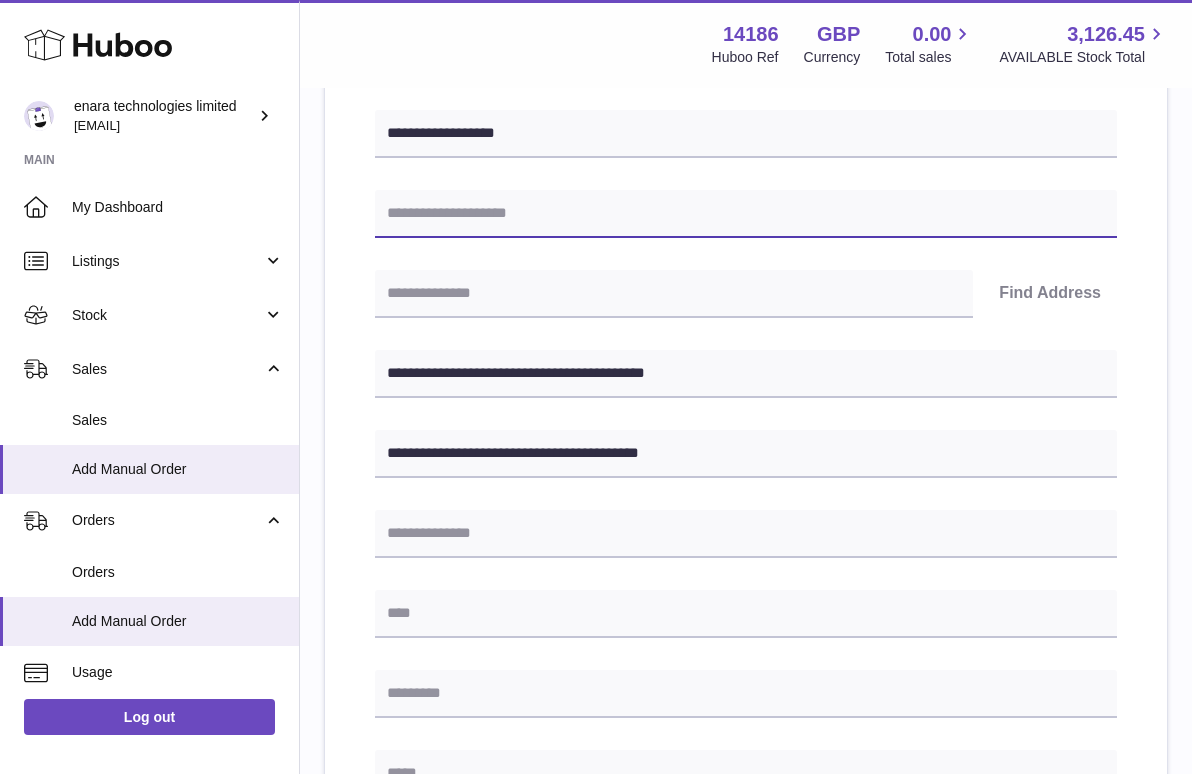 paste on "**********" 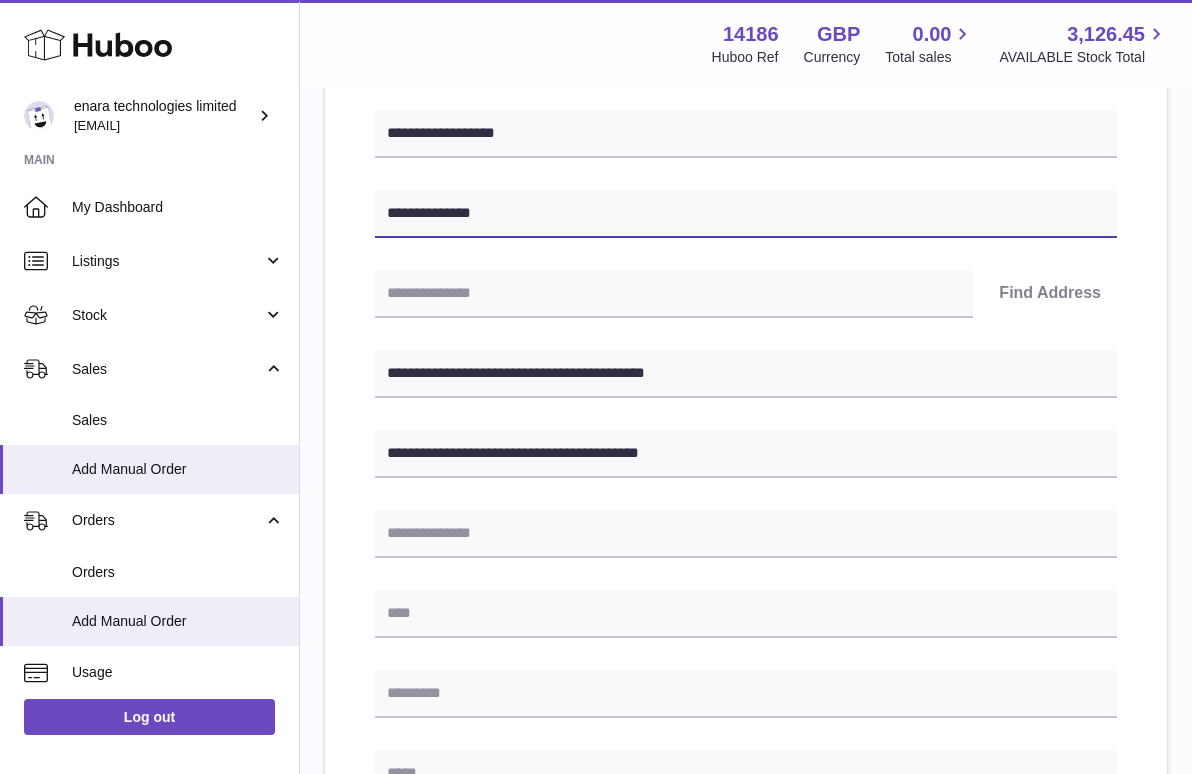 type on "**********" 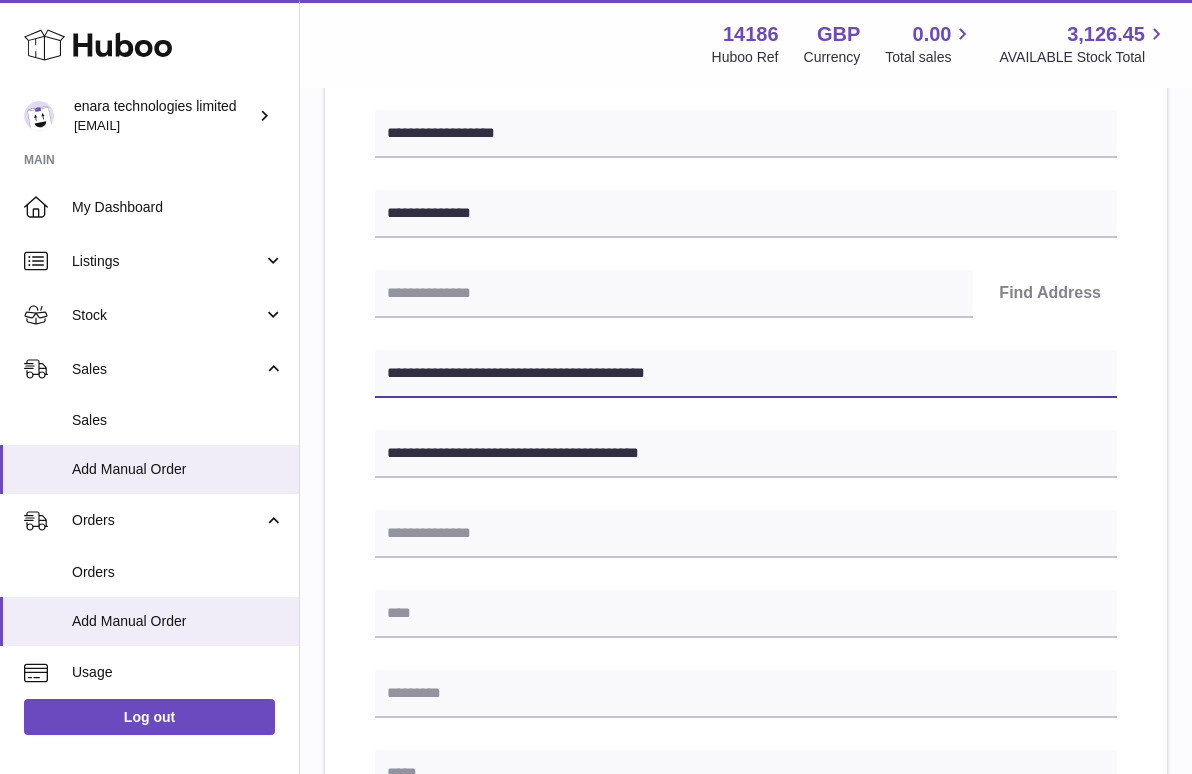 click on "**********" at bounding box center (746, 374) 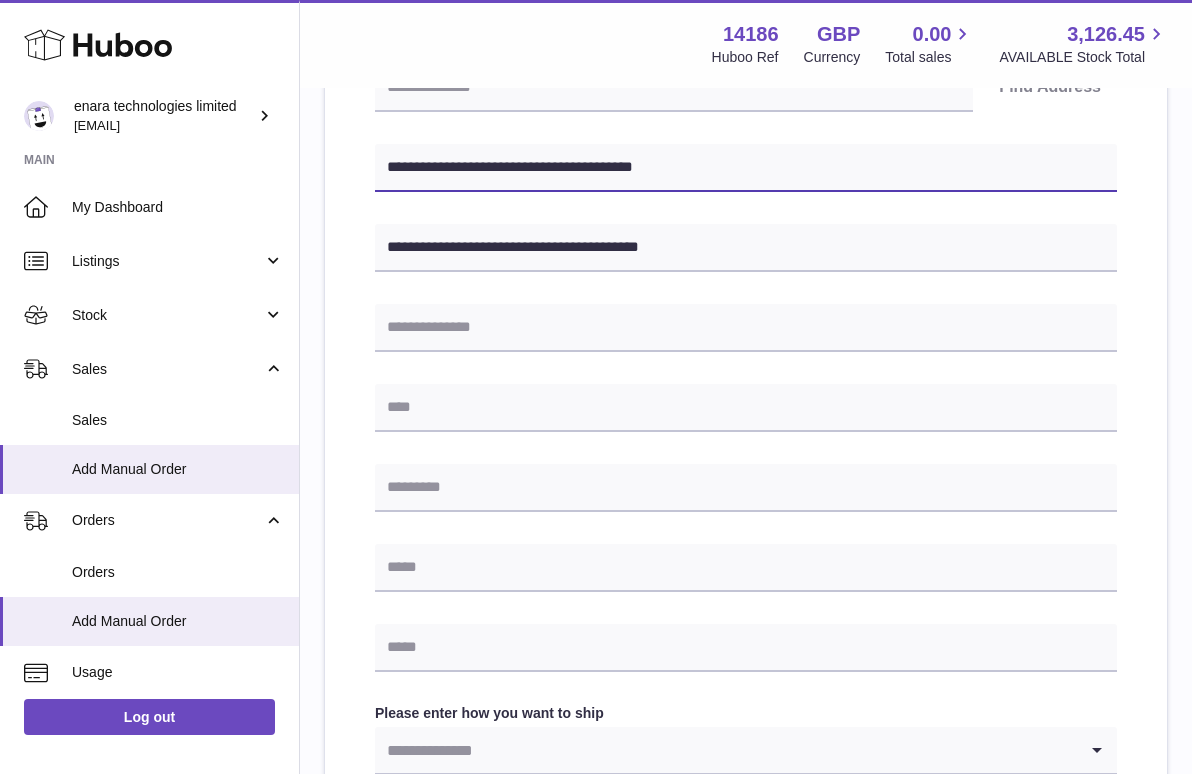 scroll, scrollTop: 475, scrollLeft: 0, axis: vertical 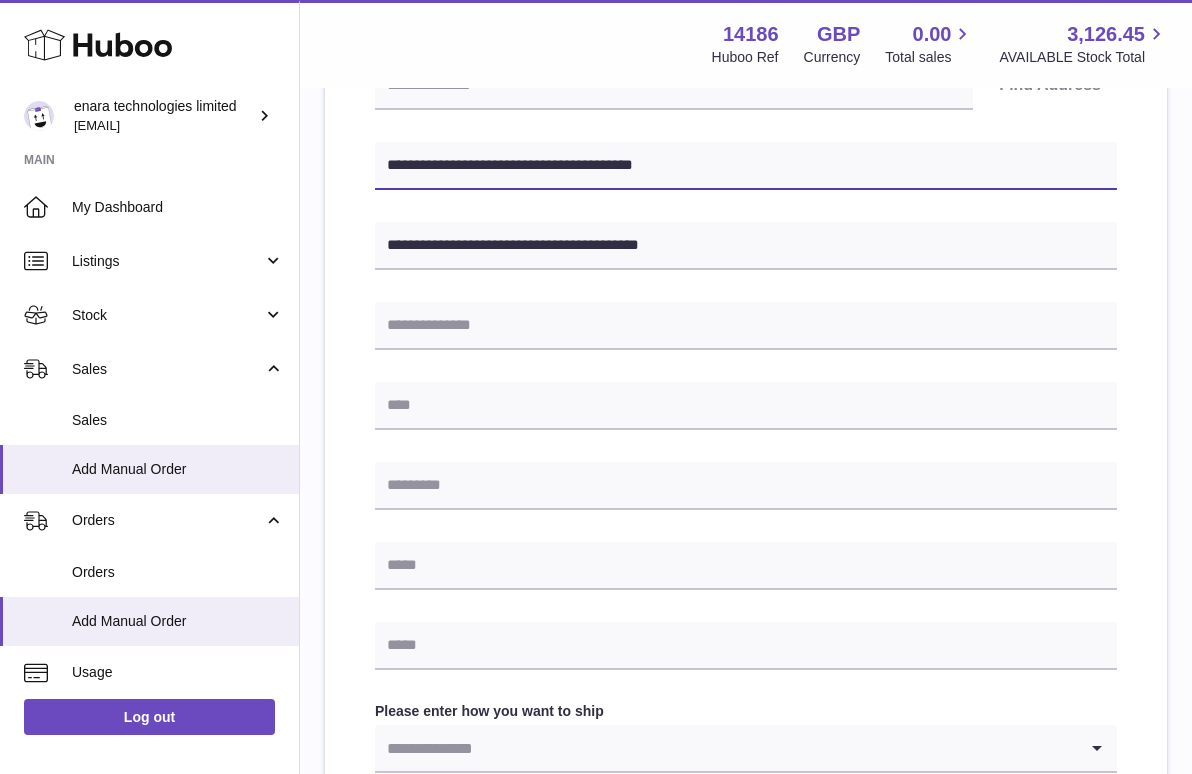 drag, startPoint x: 504, startPoint y: 165, endPoint x: 319, endPoint y: 143, distance: 186.30351 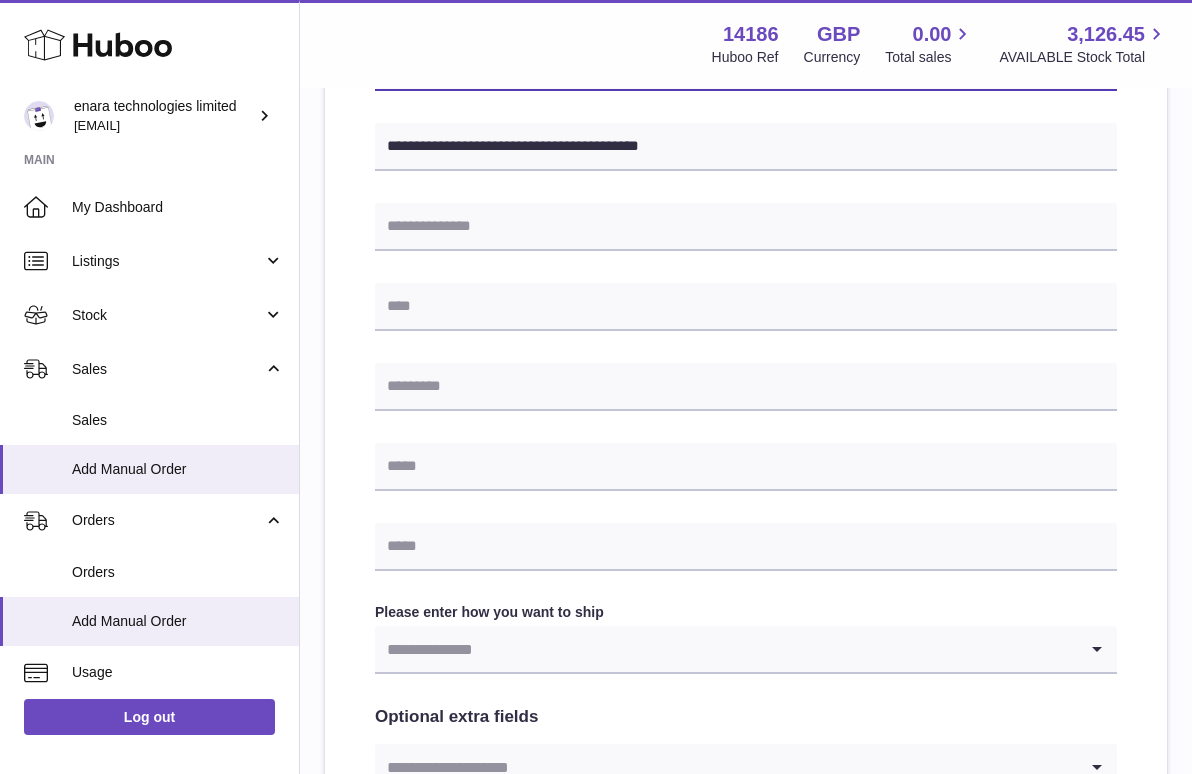 scroll, scrollTop: 605, scrollLeft: 0, axis: vertical 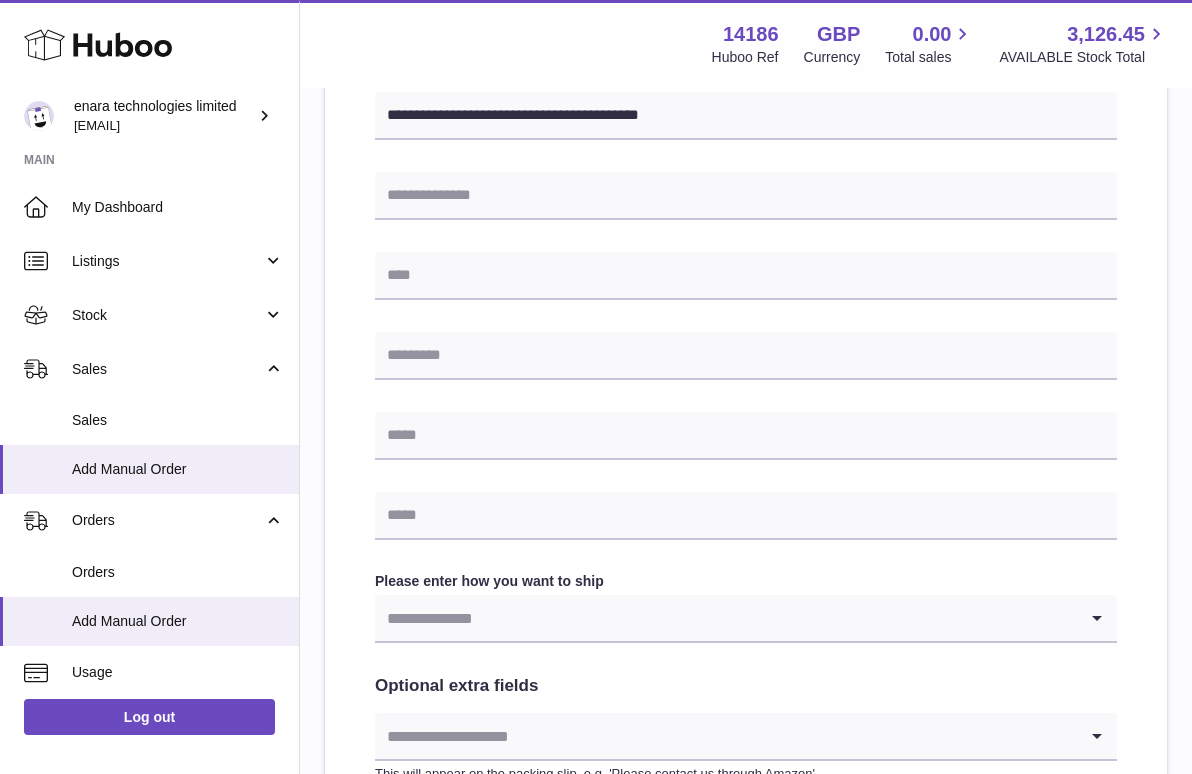 type on "**********" 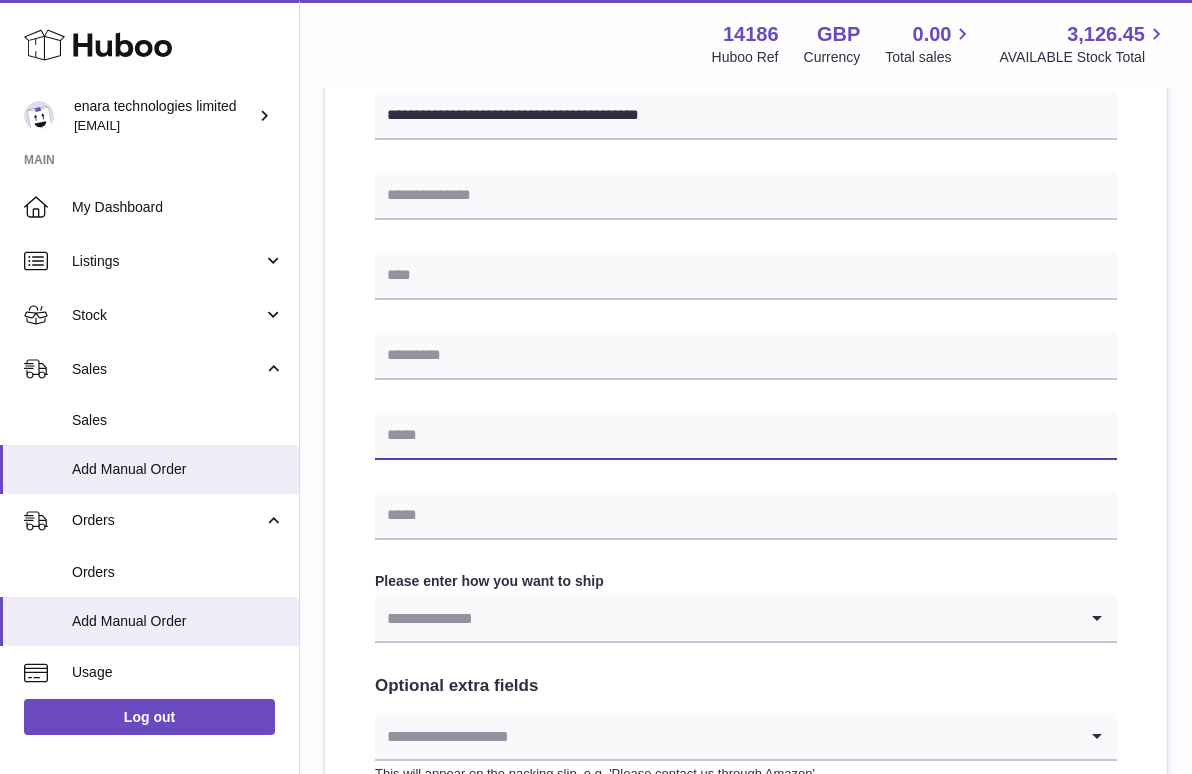 paste on "**********" 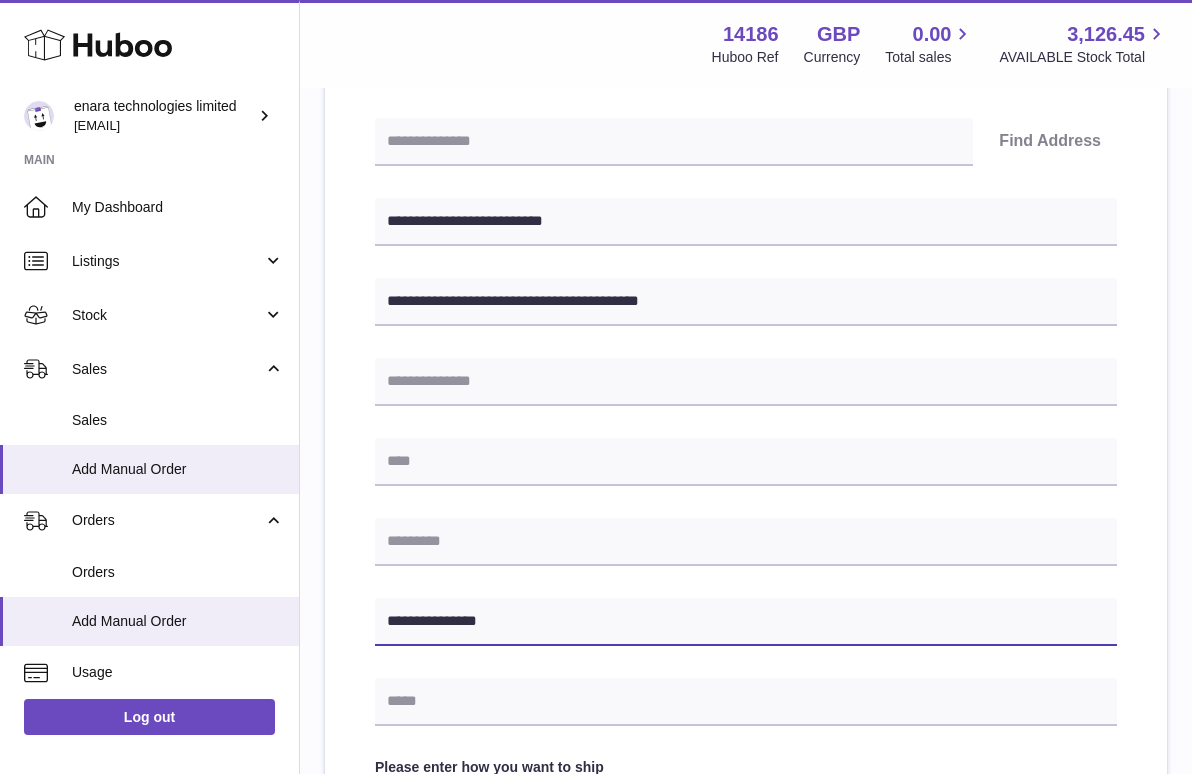 scroll, scrollTop: 395, scrollLeft: 0, axis: vertical 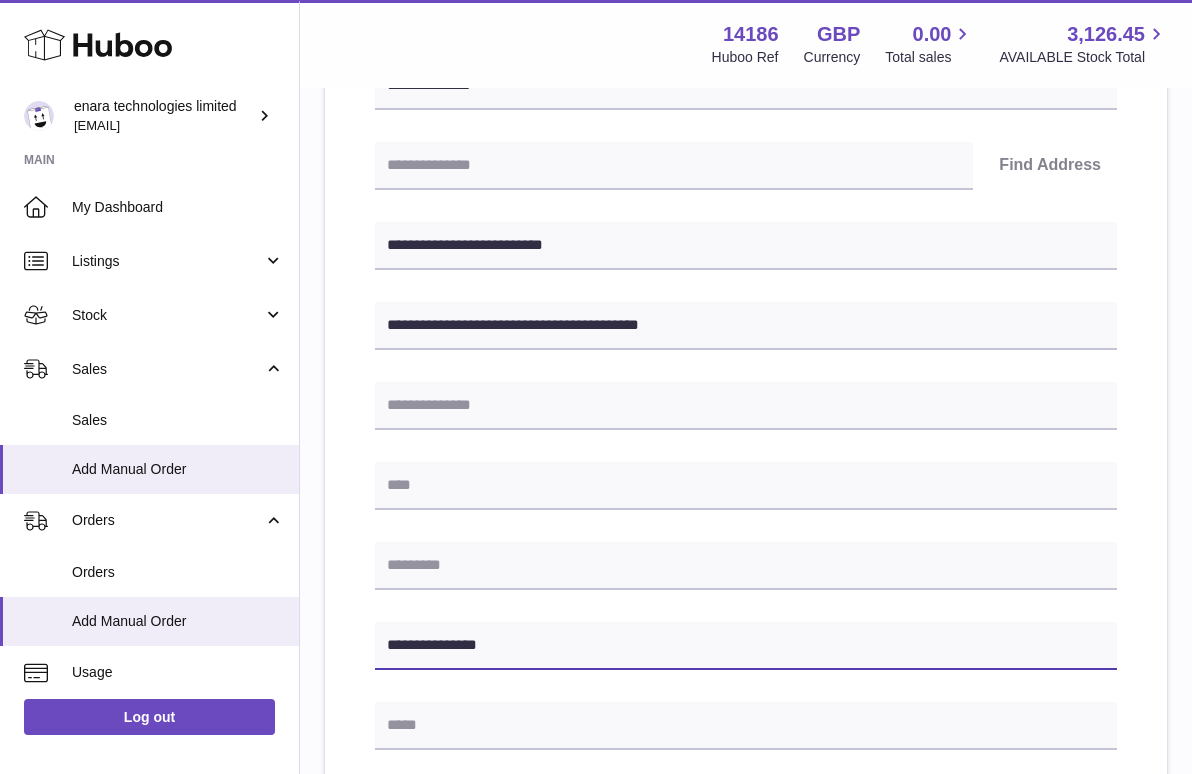 type on "**********" 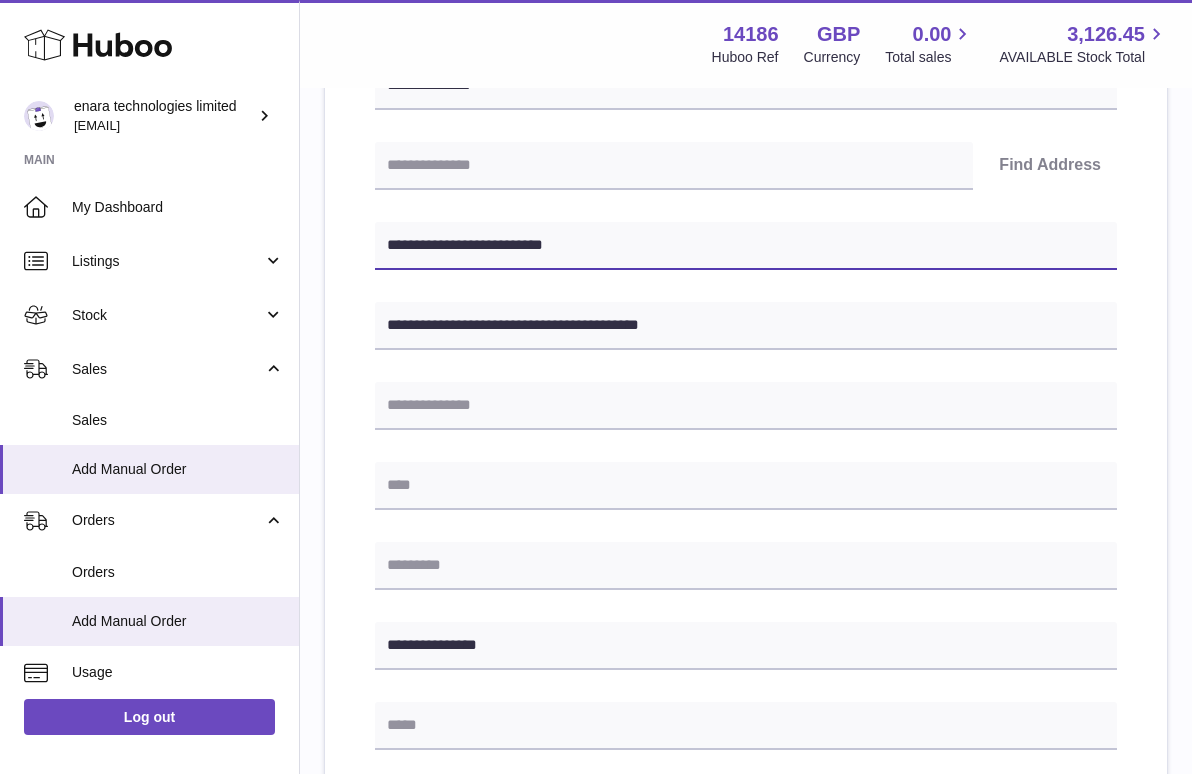 click on "**********" at bounding box center (746, 246) 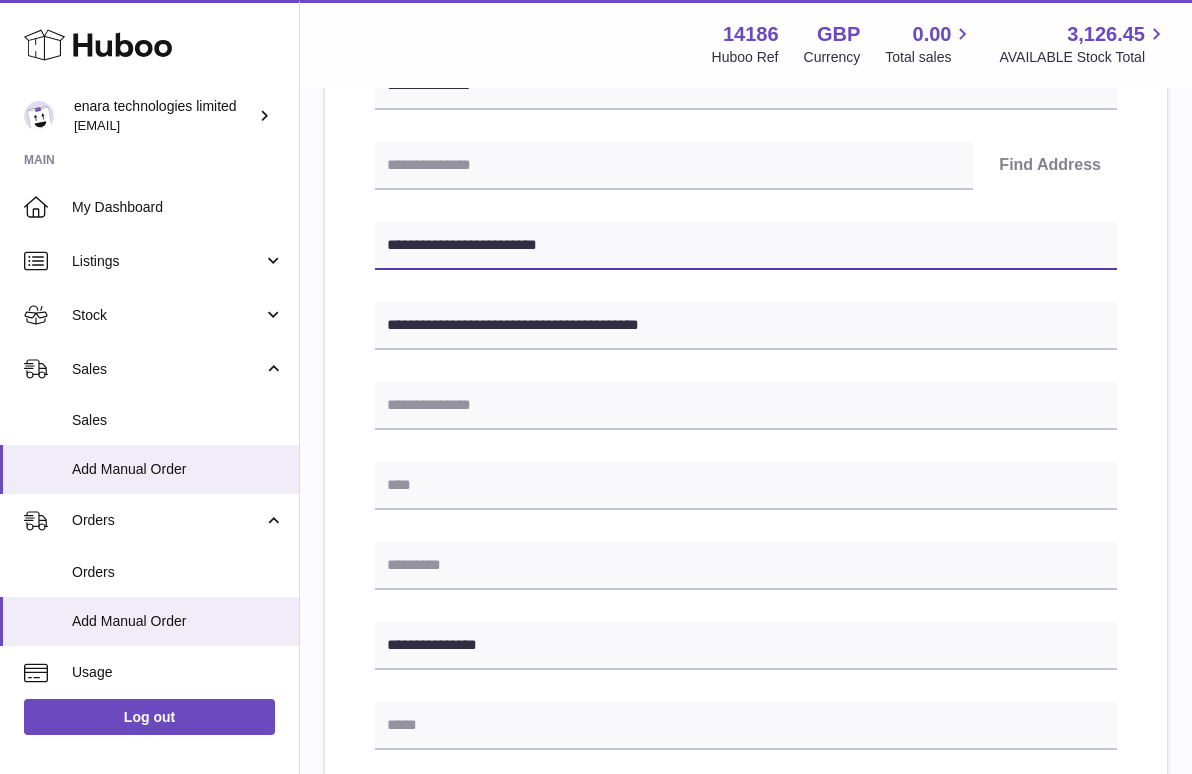 type on "**********" 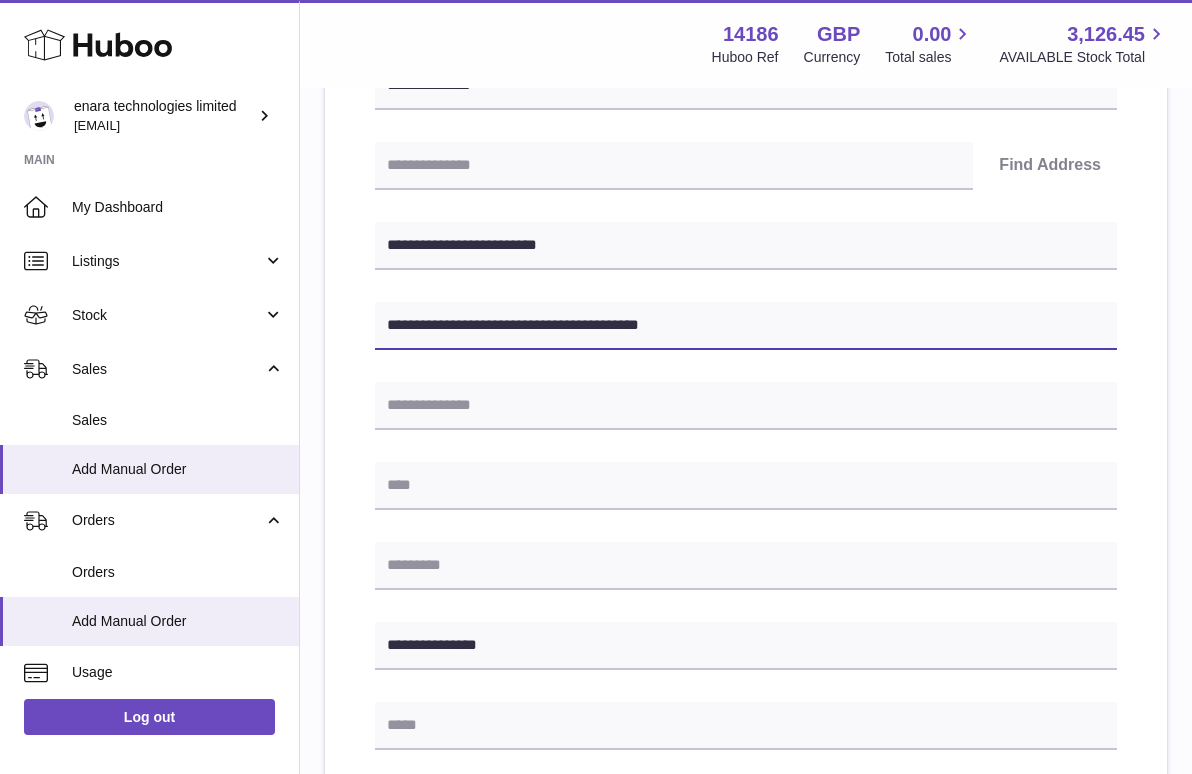 drag, startPoint x: 585, startPoint y: 321, endPoint x: 523, endPoint y: 325, distance: 62.1289 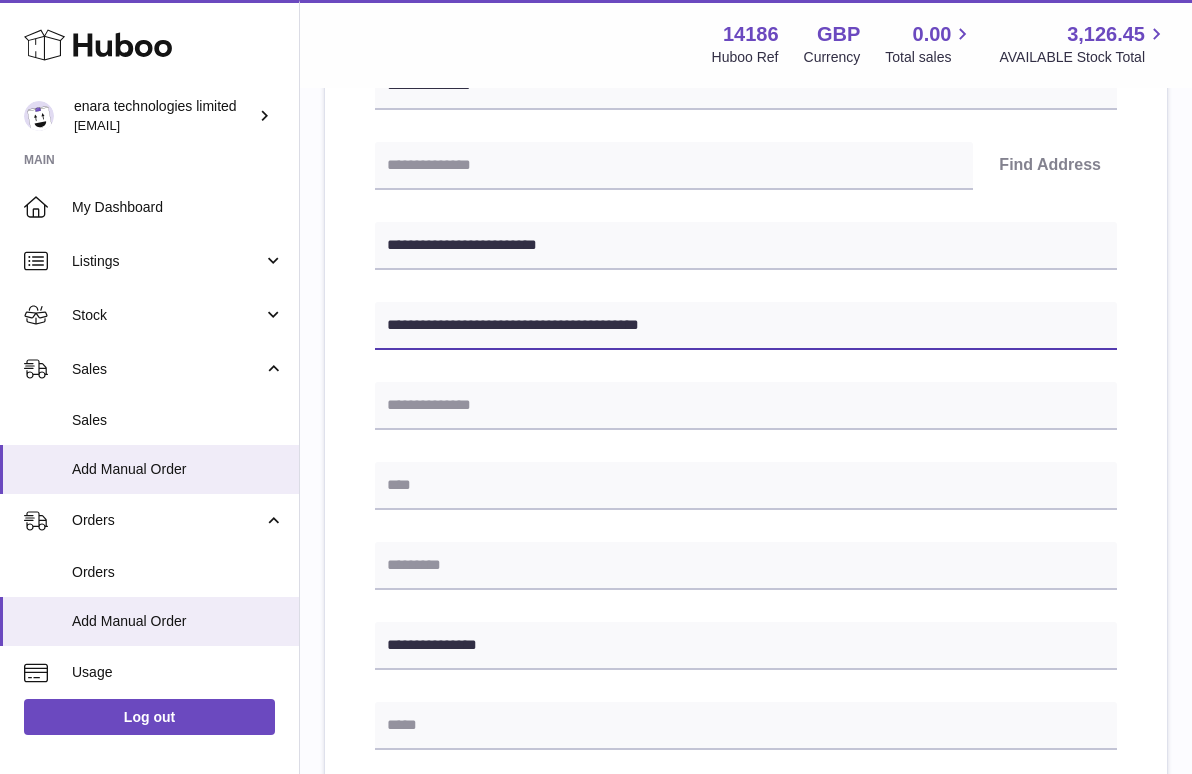 click on "**********" at bounding box center [746, 326] 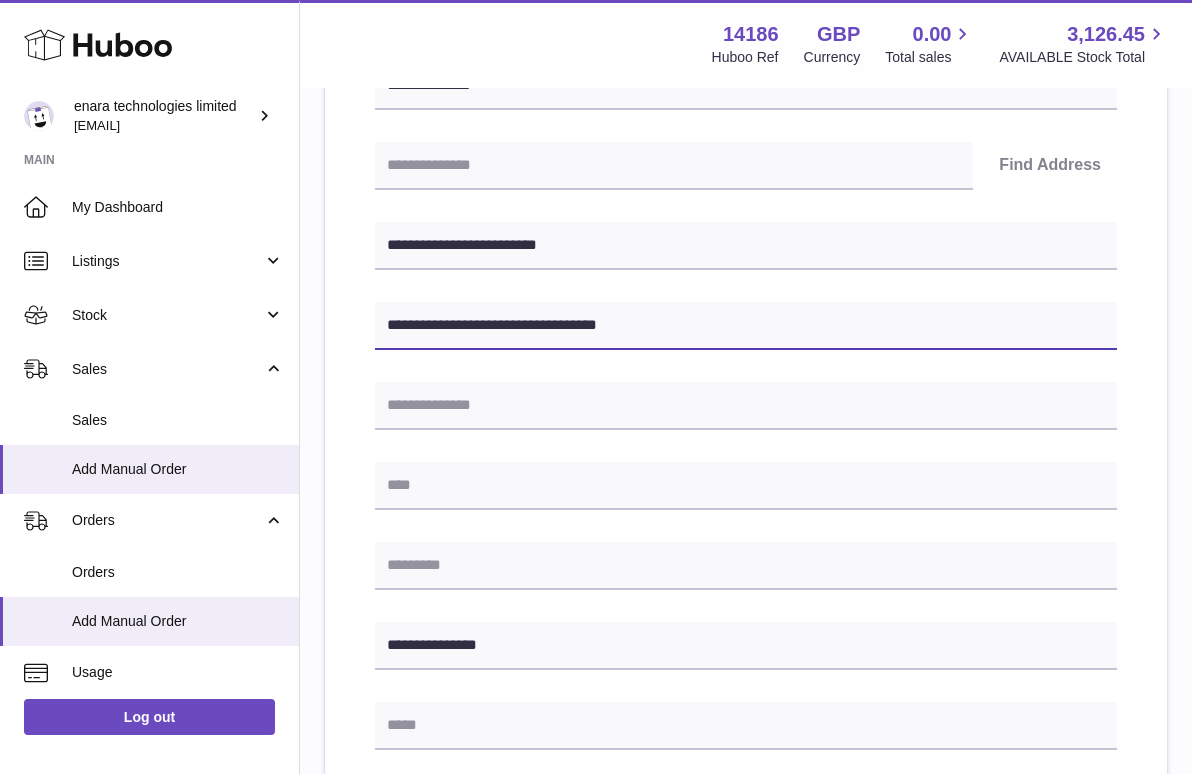 type on "**********" 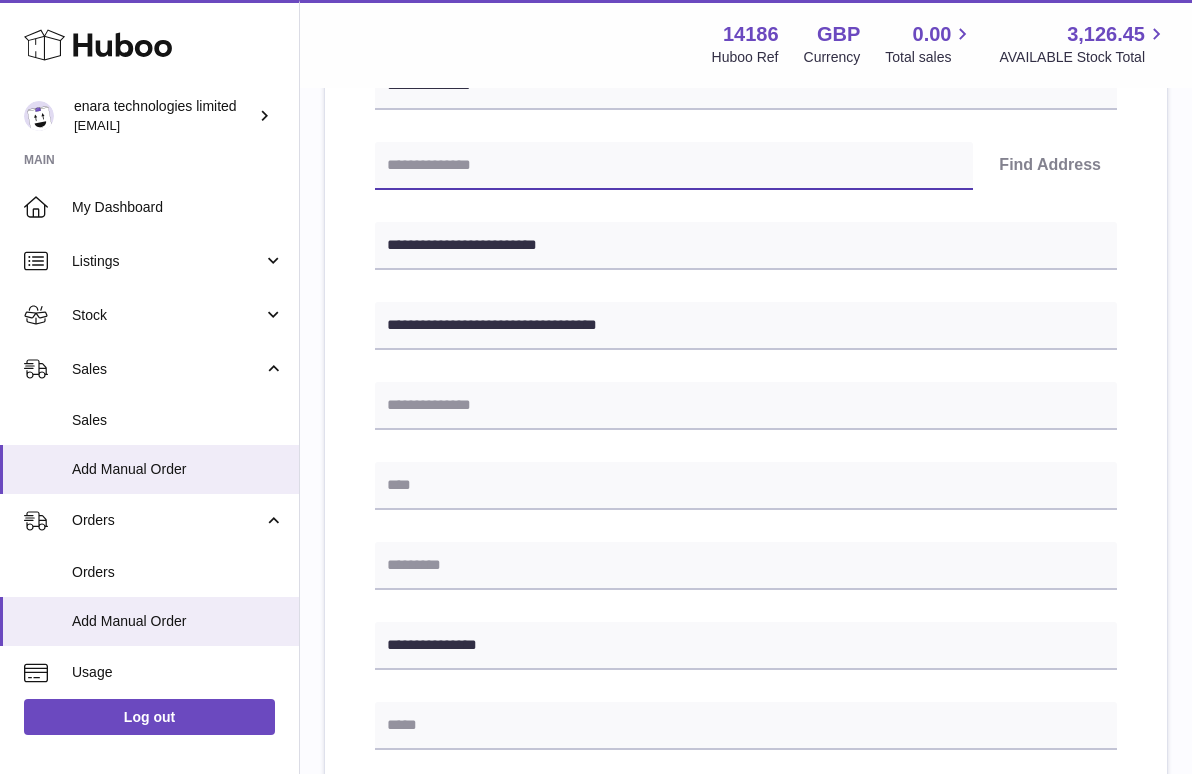 paste on "*******" 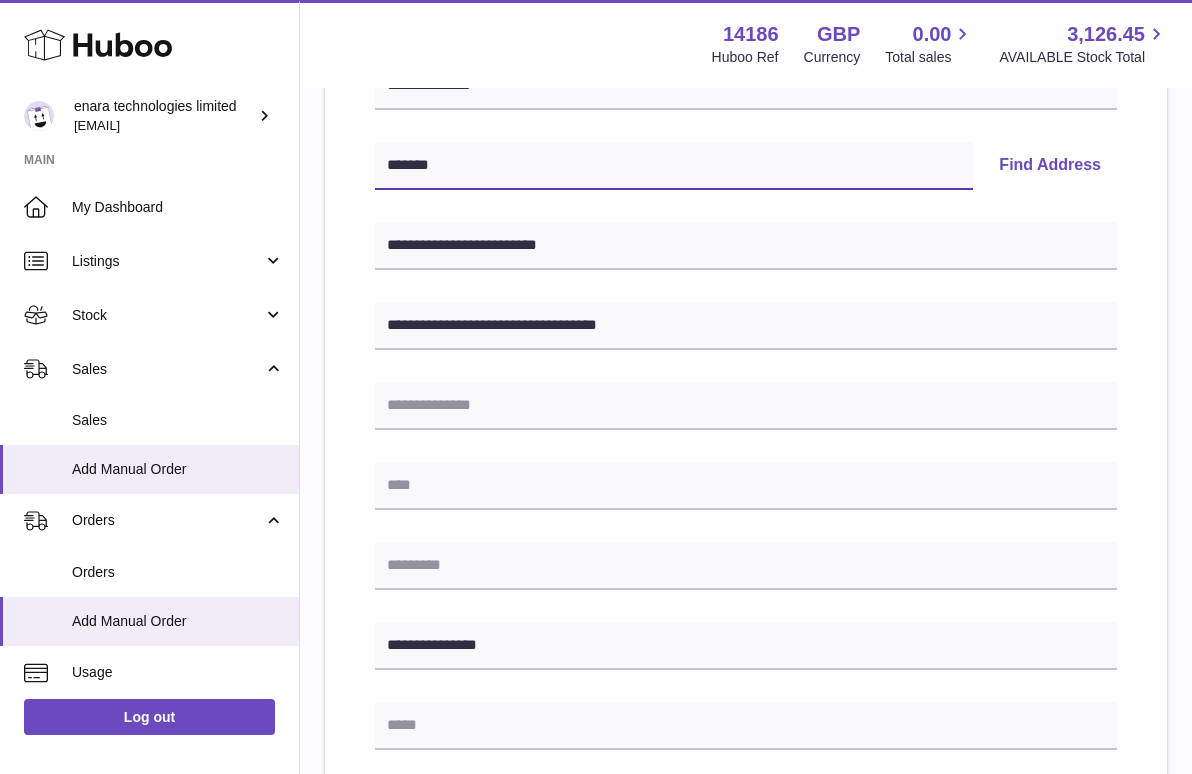 type on "*******" 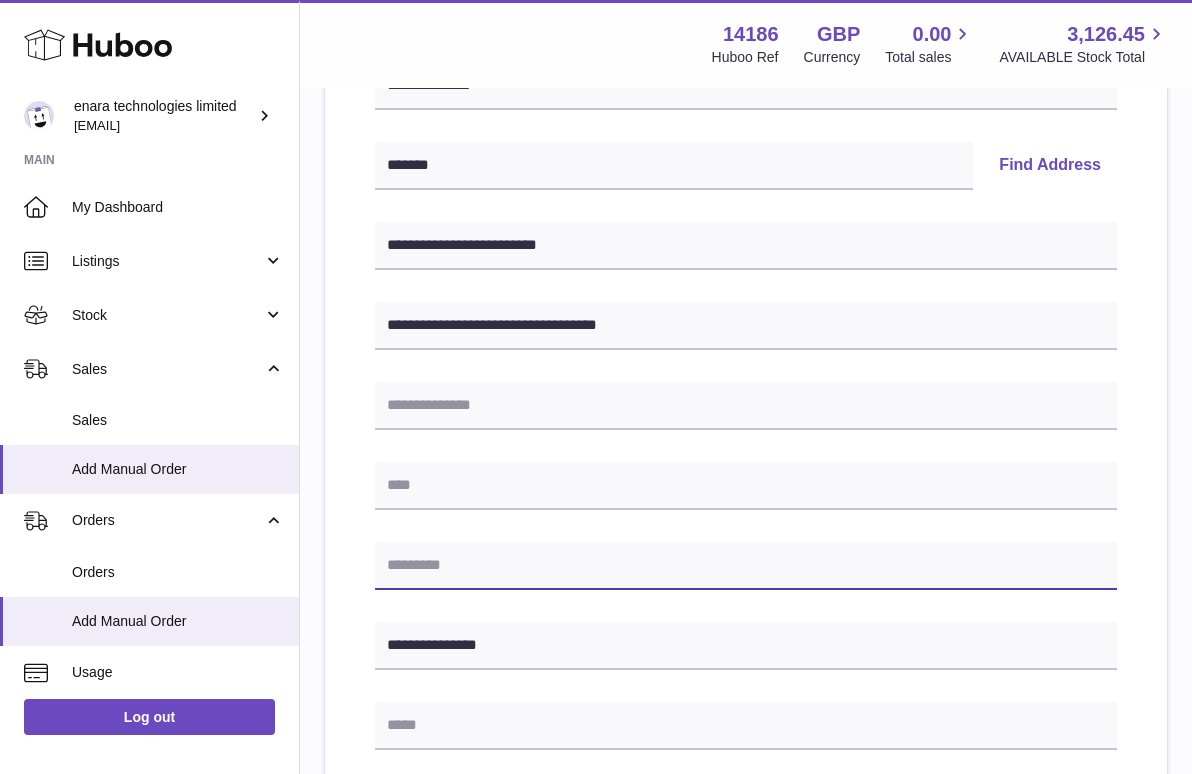 paste on "*******" 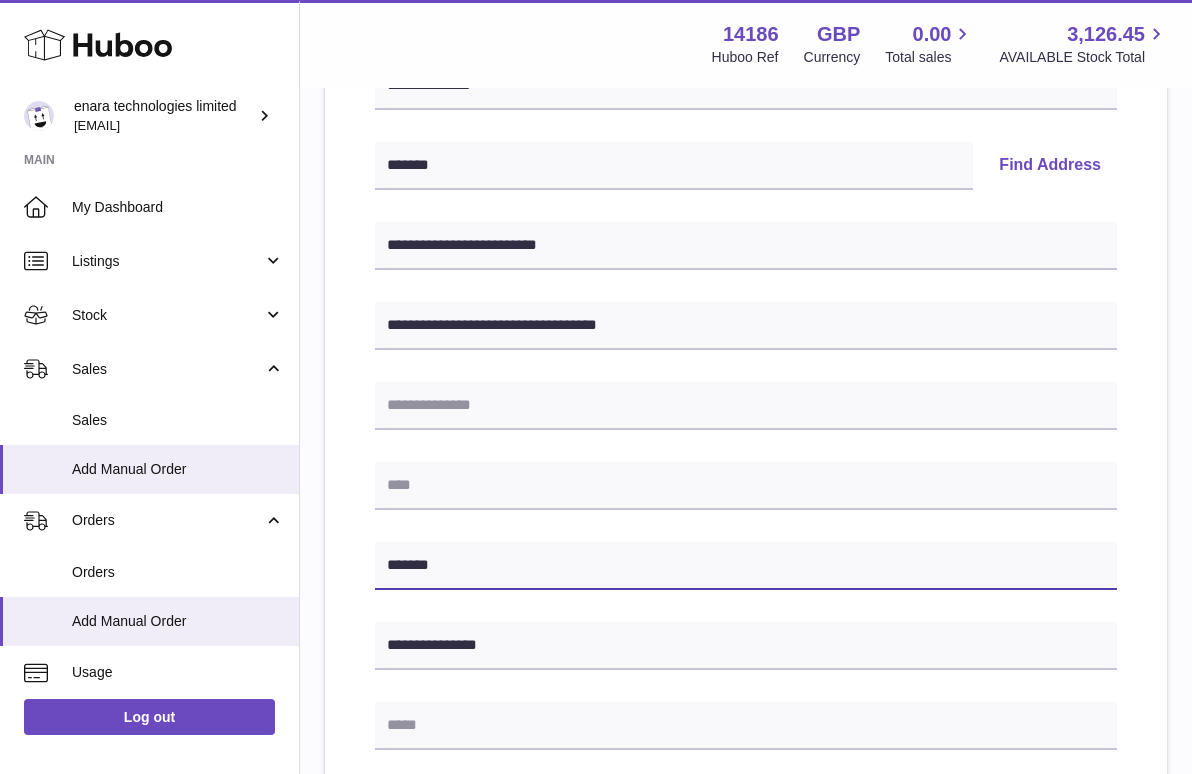 type on "*******" 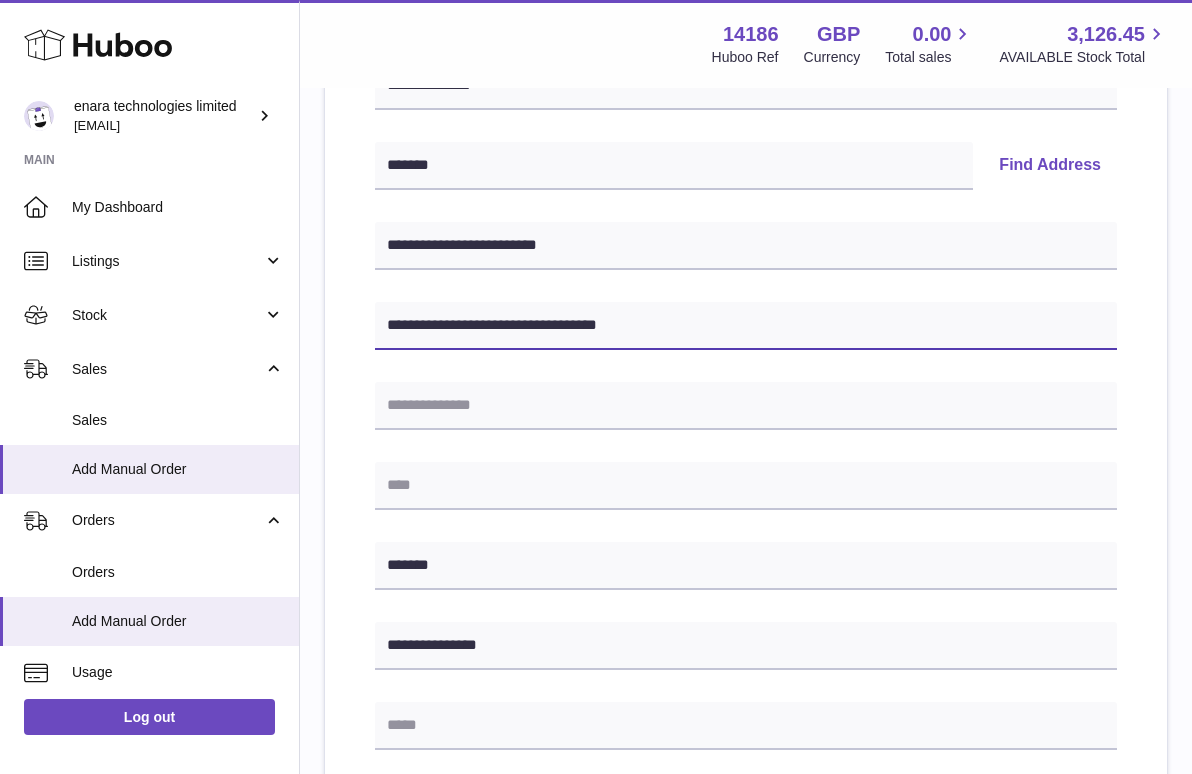 drag, startPoint x: 528, startPoint y: 316, endPoint x: 740, endPoint y: 377, distance: 220.60146 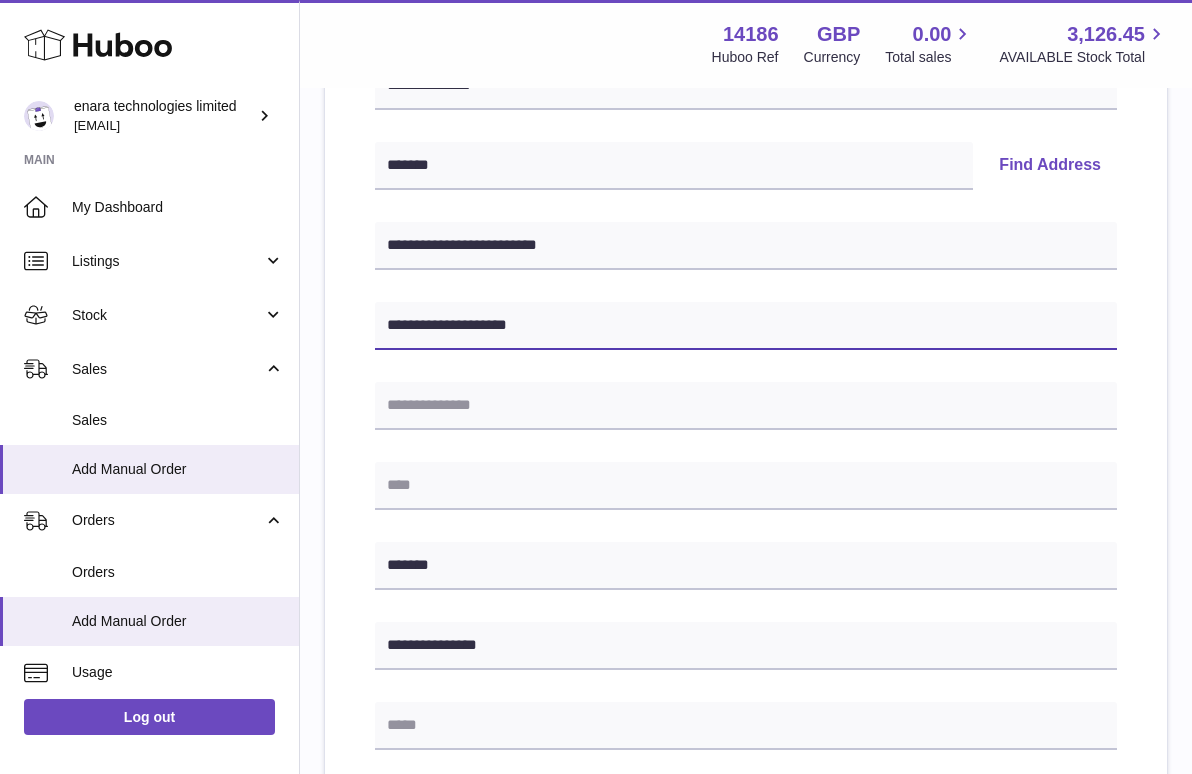 type on "**********" 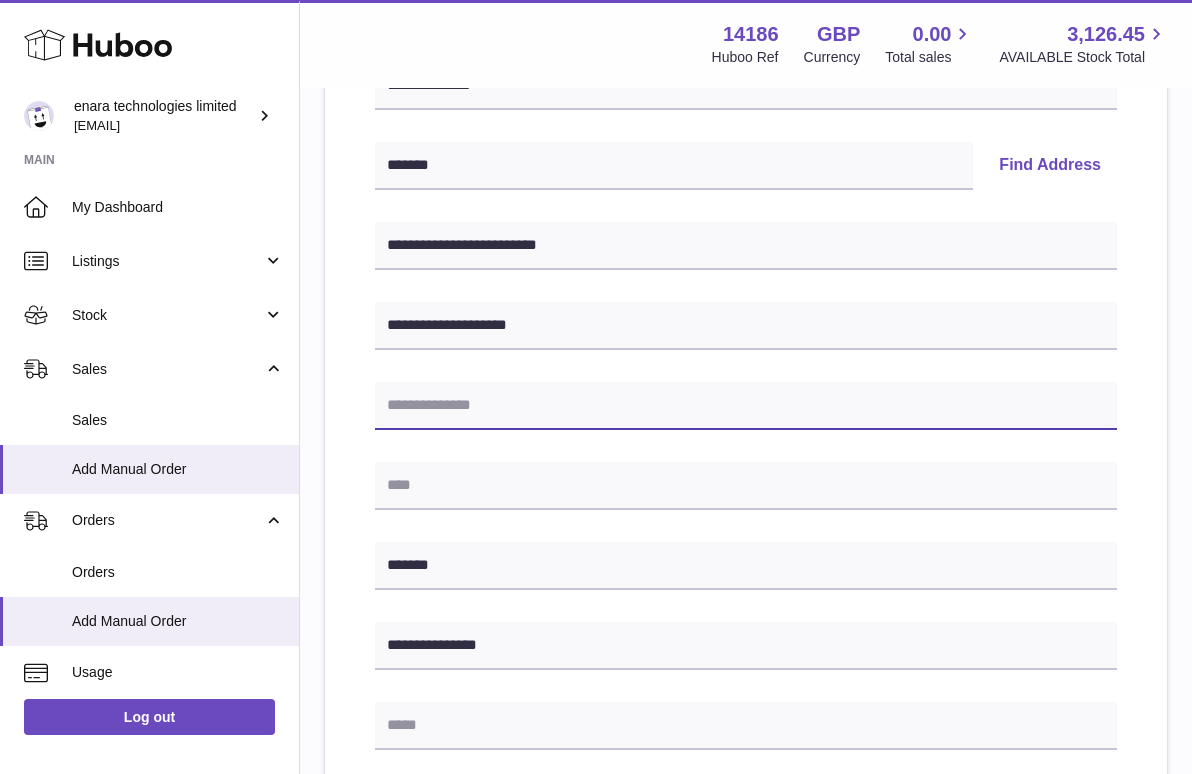 paste on "**********" 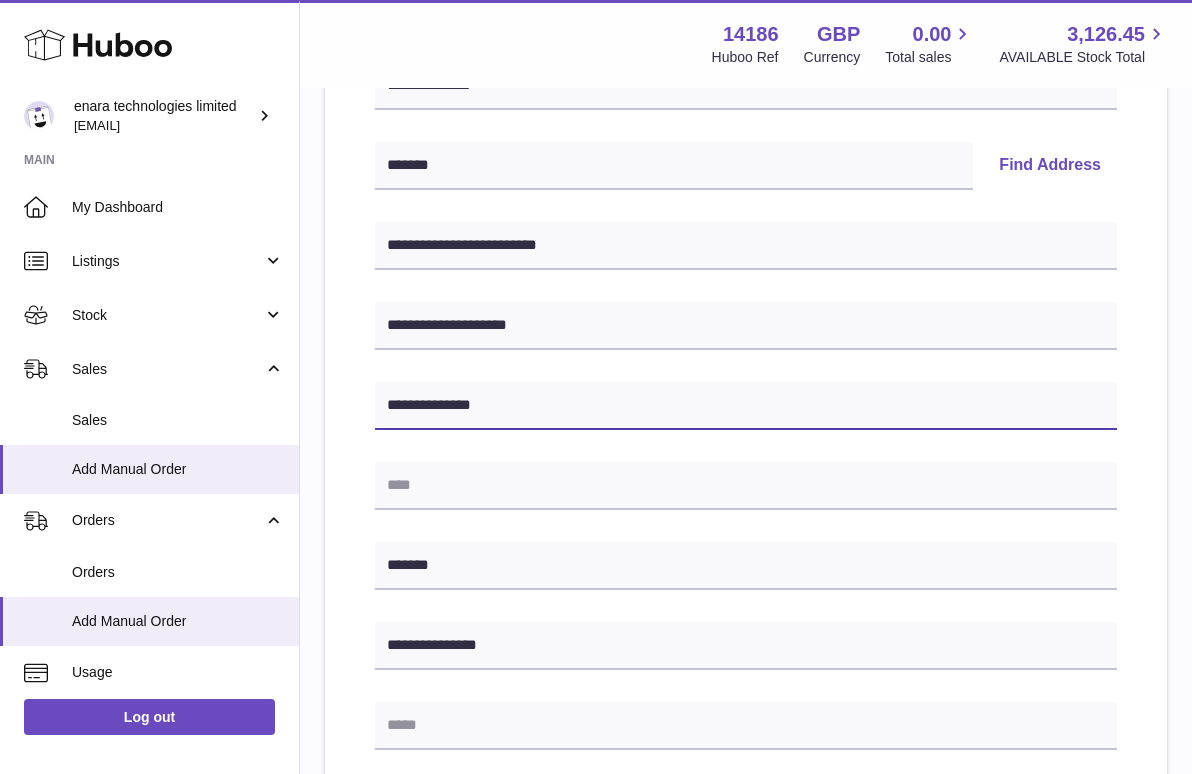 type on "**********" 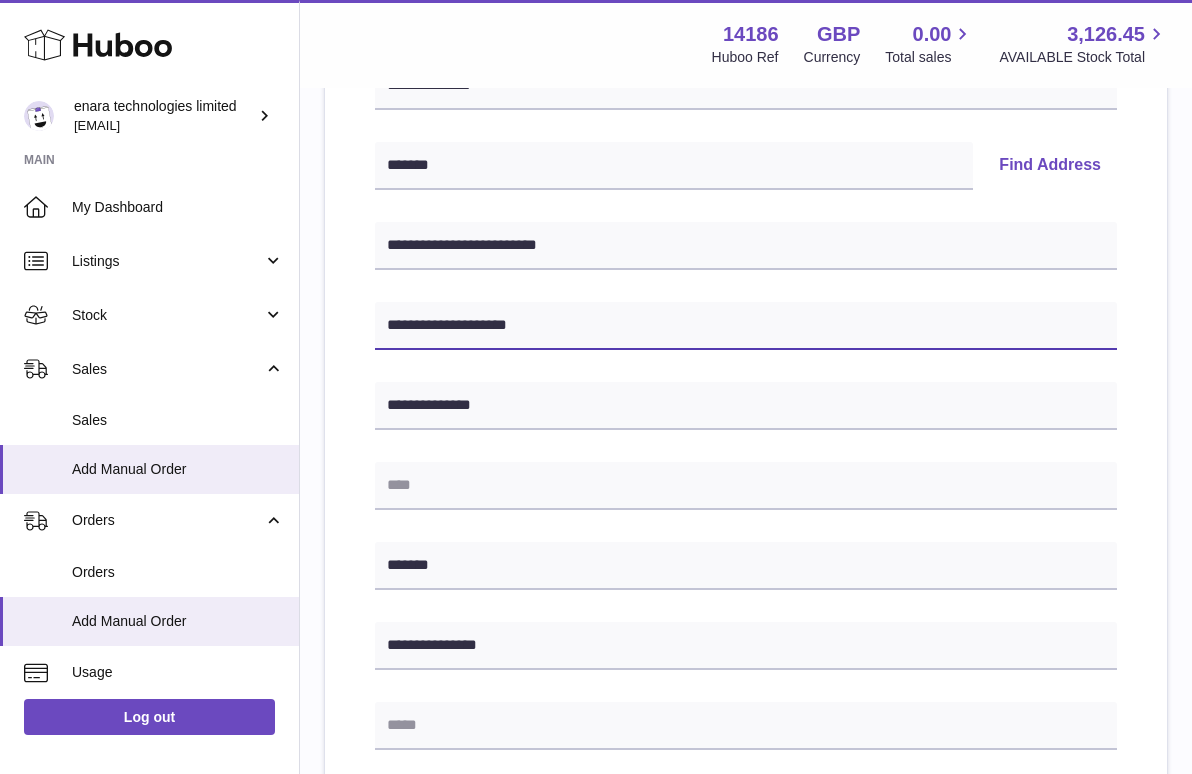 drag, startPoint x: 531, startPoint y: 324, endPoint x: 371, endPoint y: 324, distance: 160 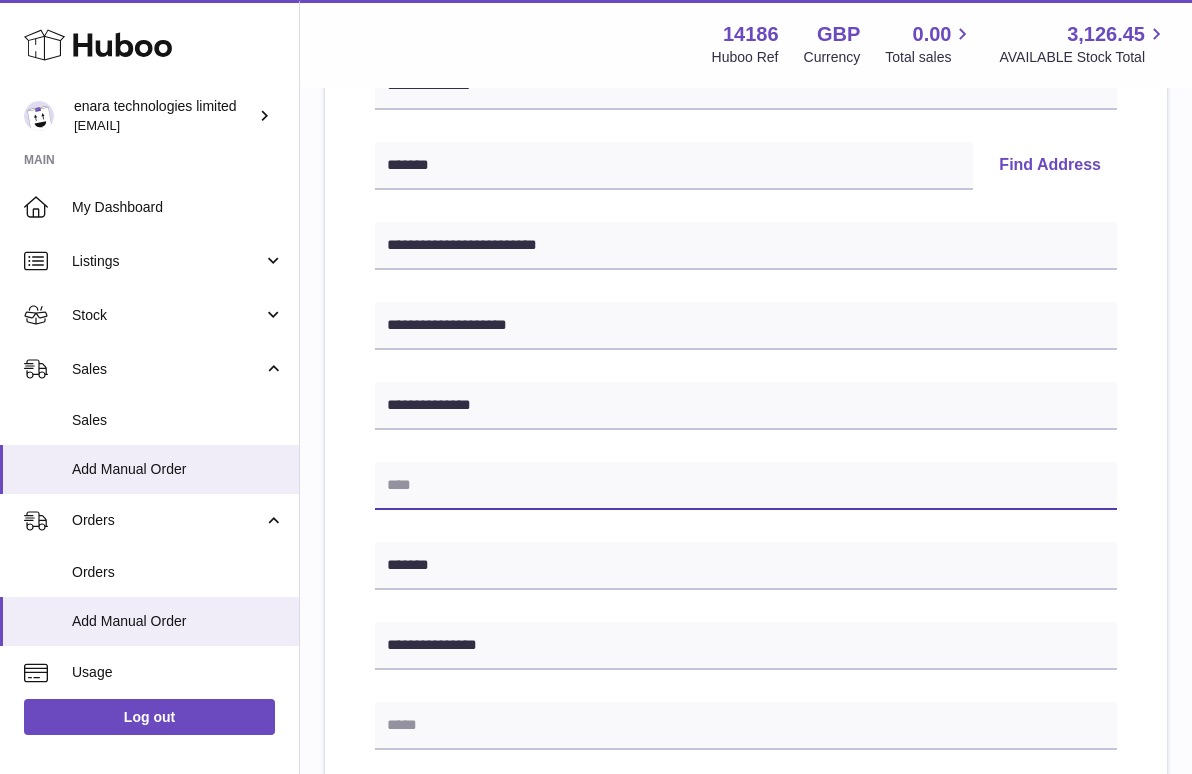 click at bounding box center (746, 486) 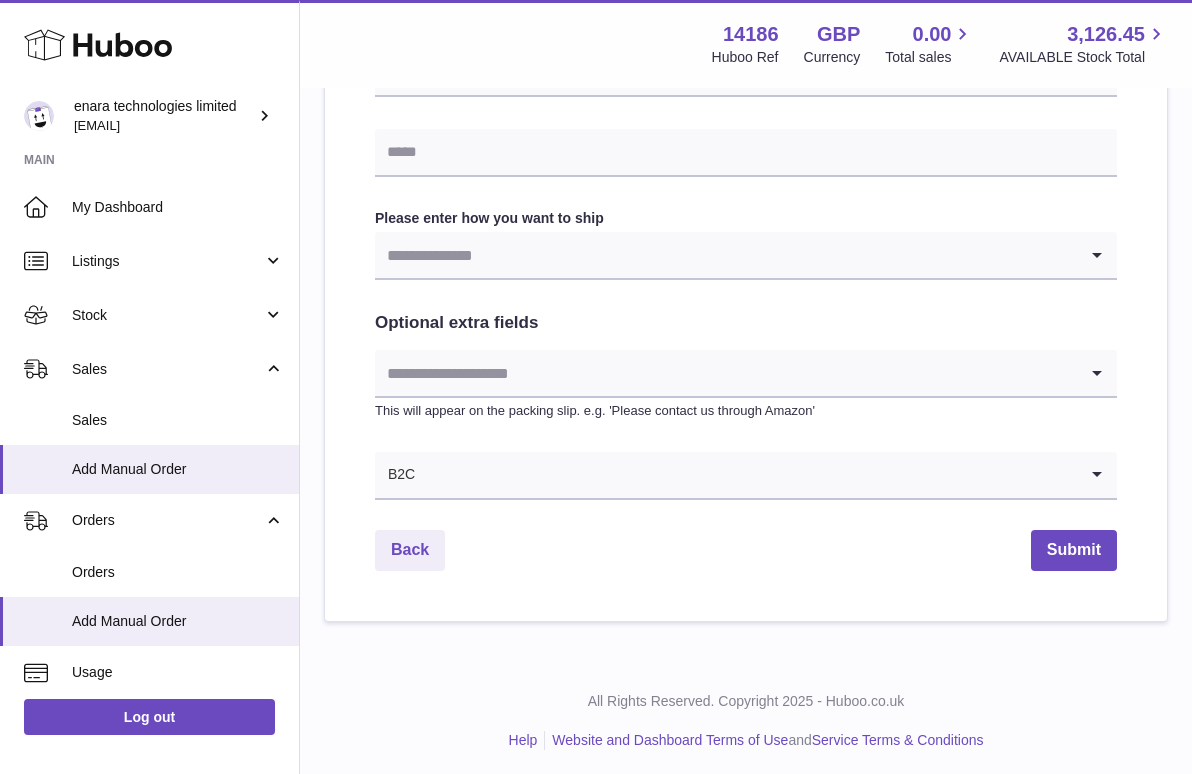scroll, scrollTop: 967, scrollLeft: 0, axis: vertical 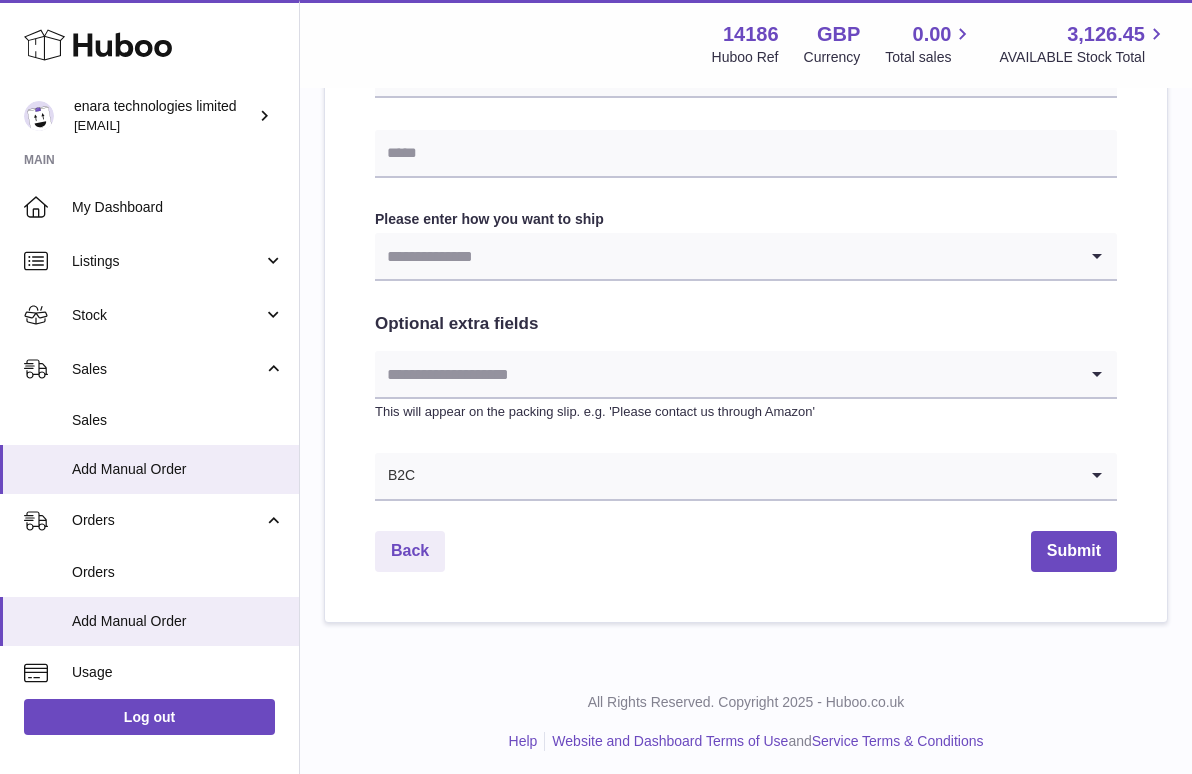 type on "**********" 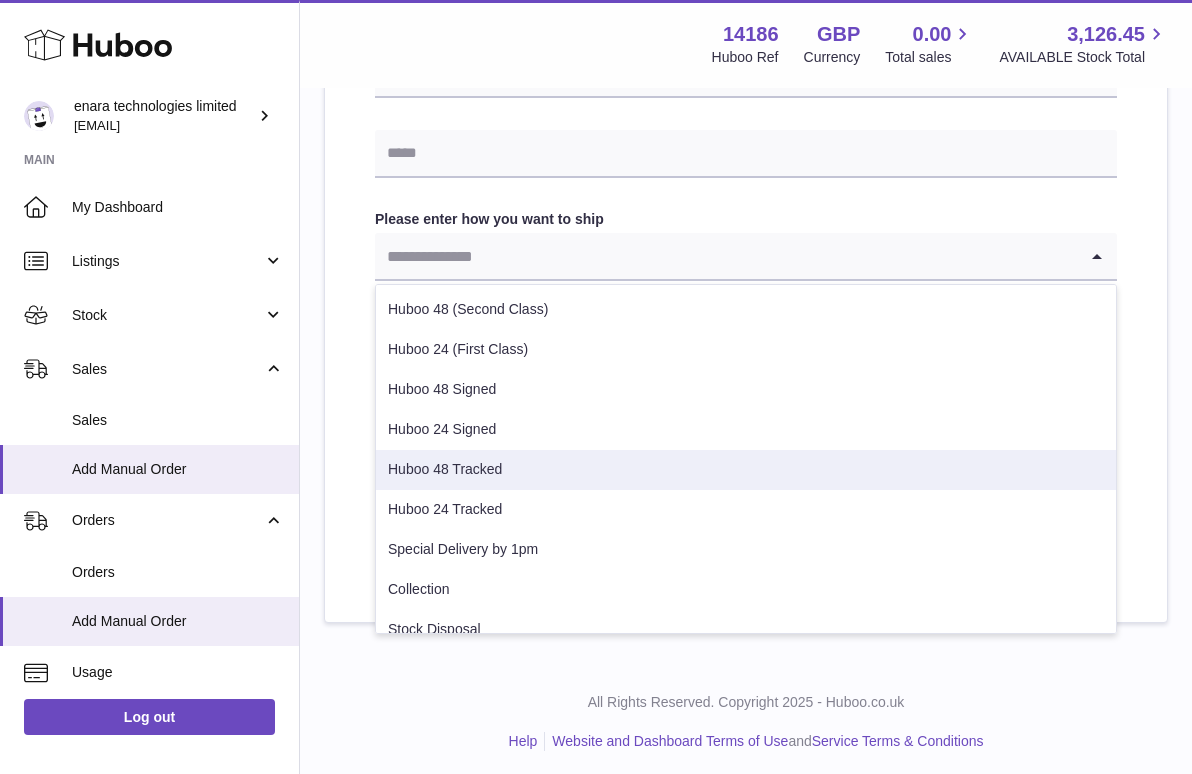 click on "Huboo 48 Tracked" at bounding box center [746, 470] 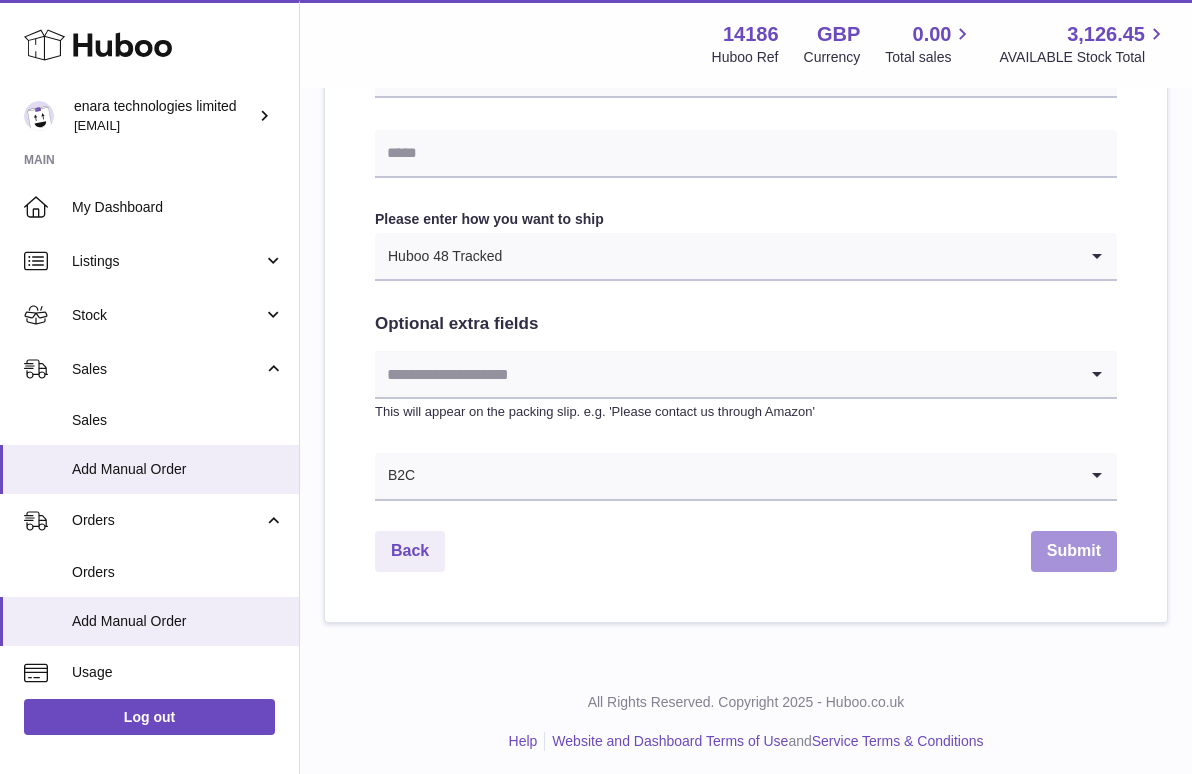 click on "Submit" at bounding box center (1074, 551) 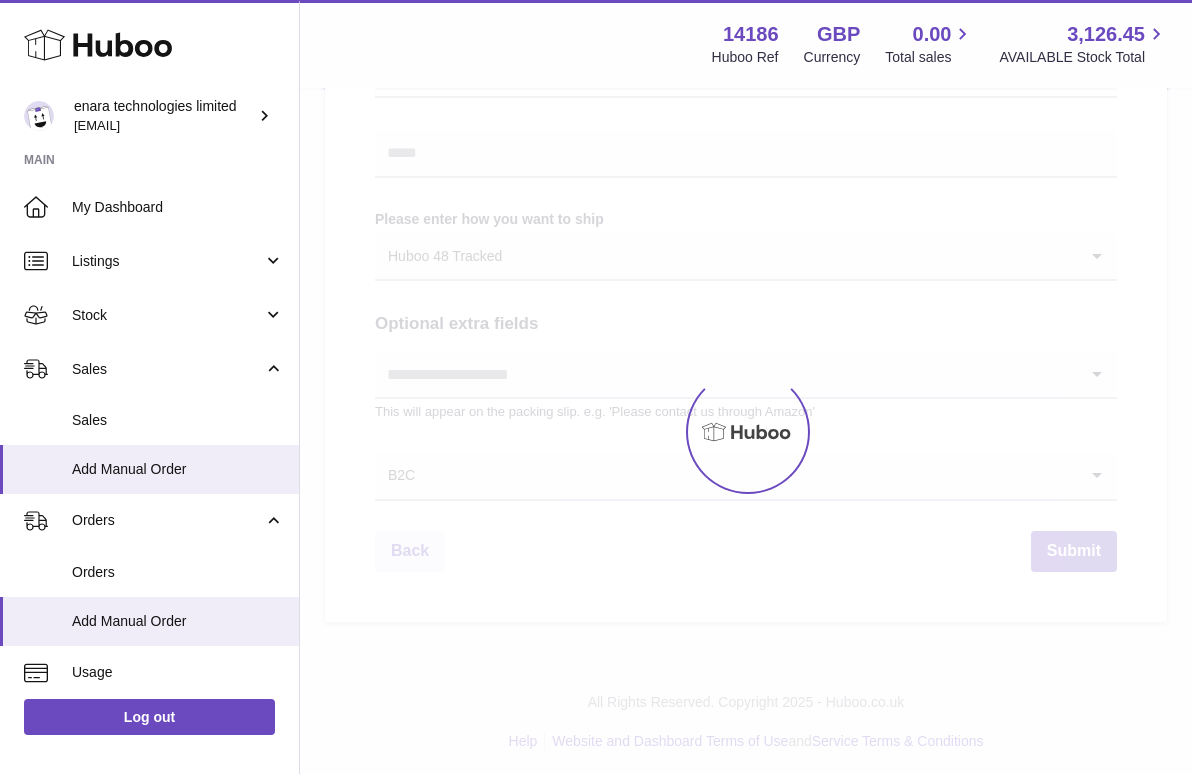 scroll, scrollTop: 0, scrollLeft: 0, axis: both 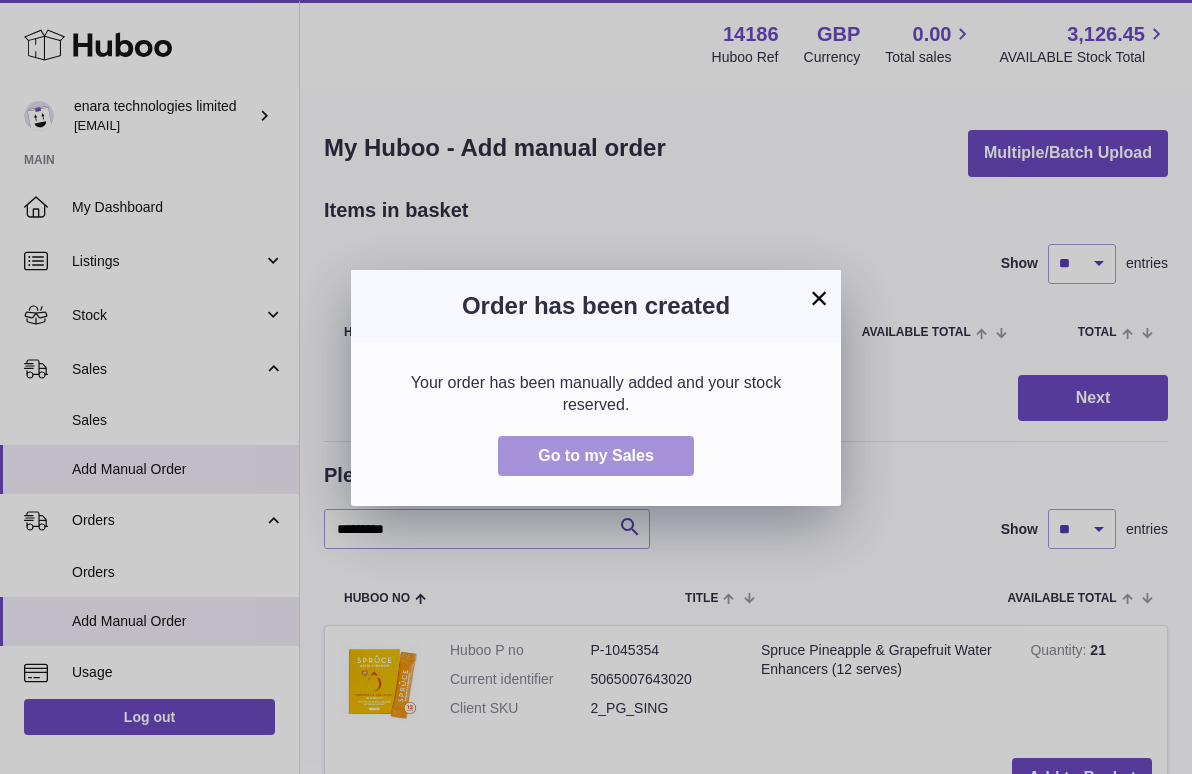 click on "Go to my Sales" at bounding box center (596, 456) 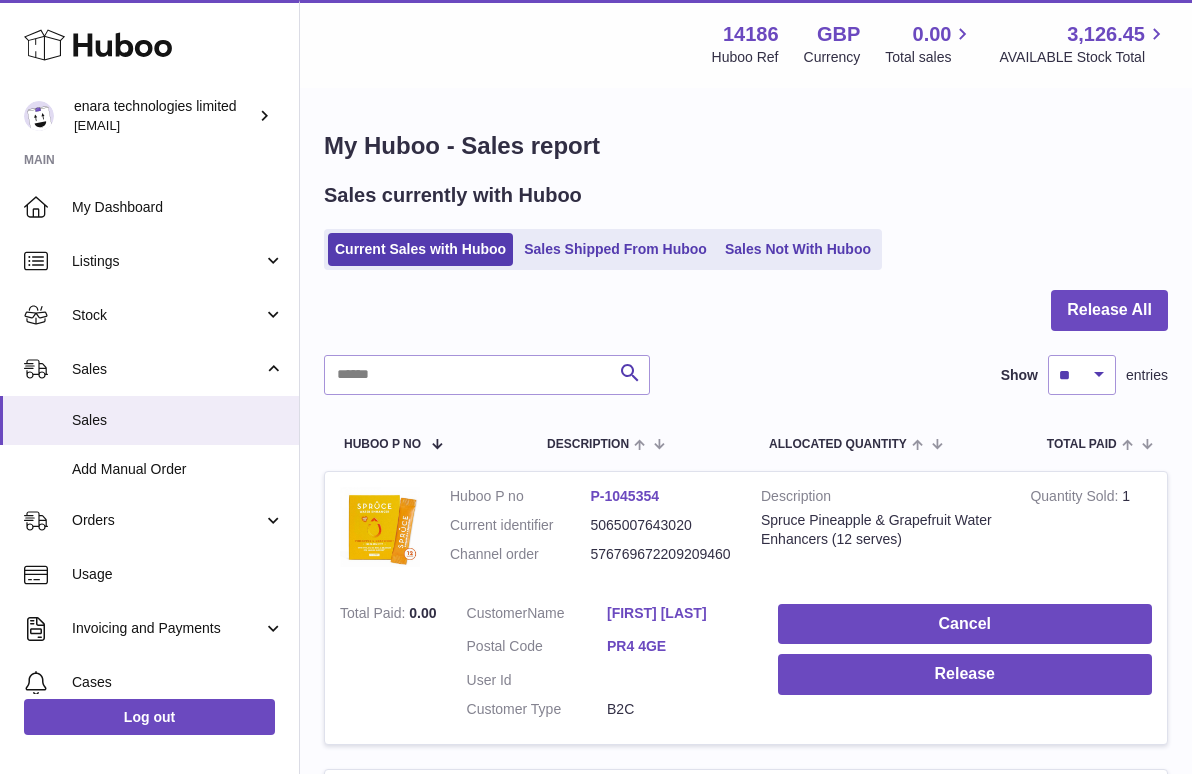 scroll, scrollTop: 0, scrollLeft: 0, axis: both 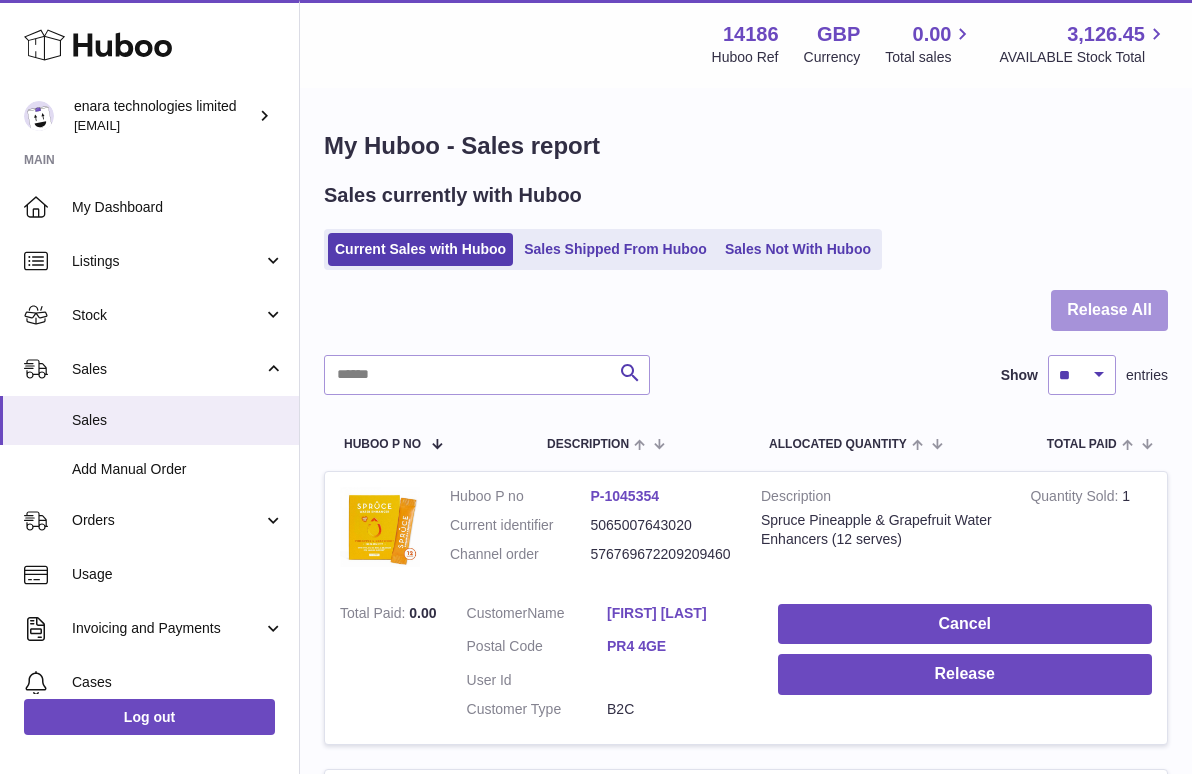 click on "Release All" at bounding box center (1109, 310) 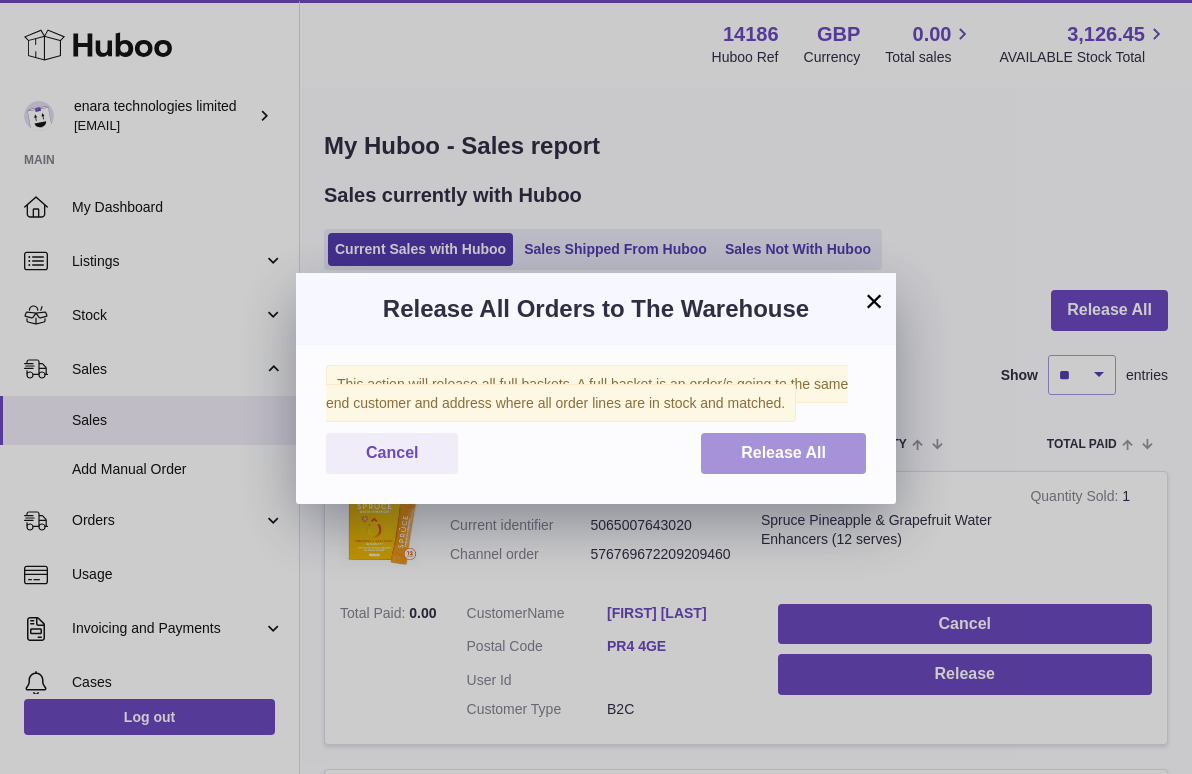 click on "Release All" at bounding box center [783, 452] 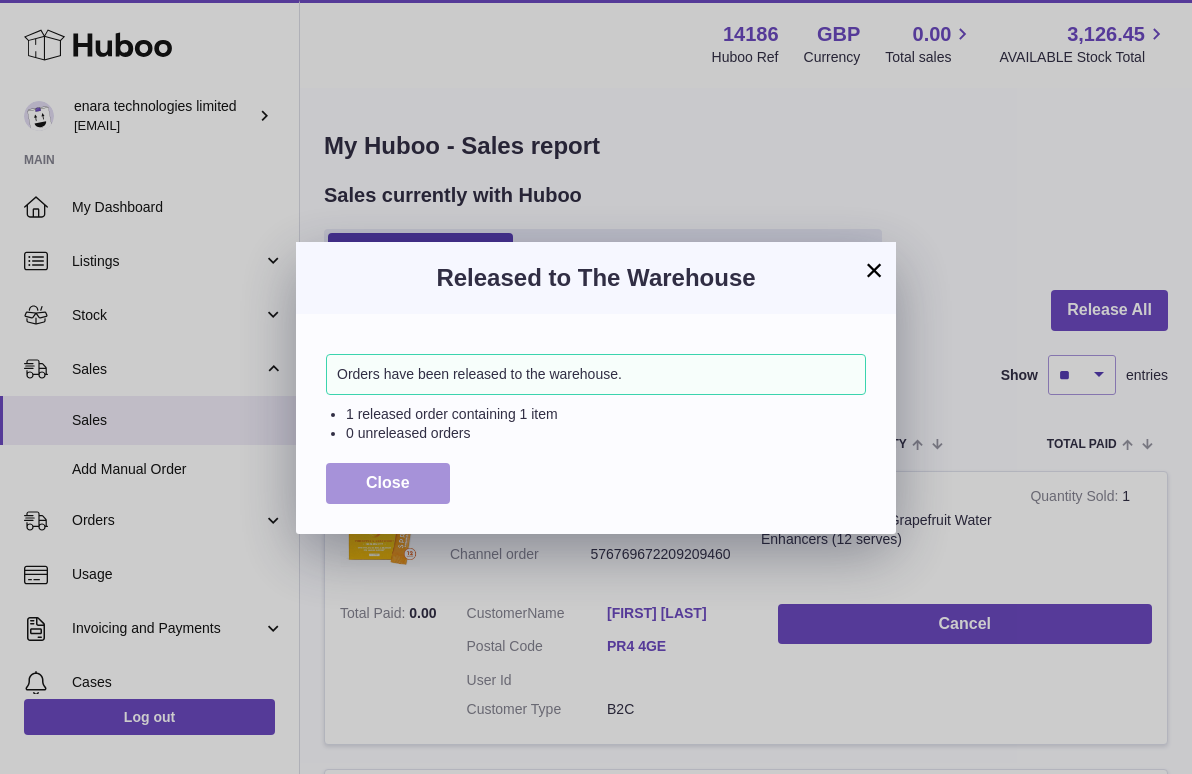 click on "Close" at bounding box center (388, 482) 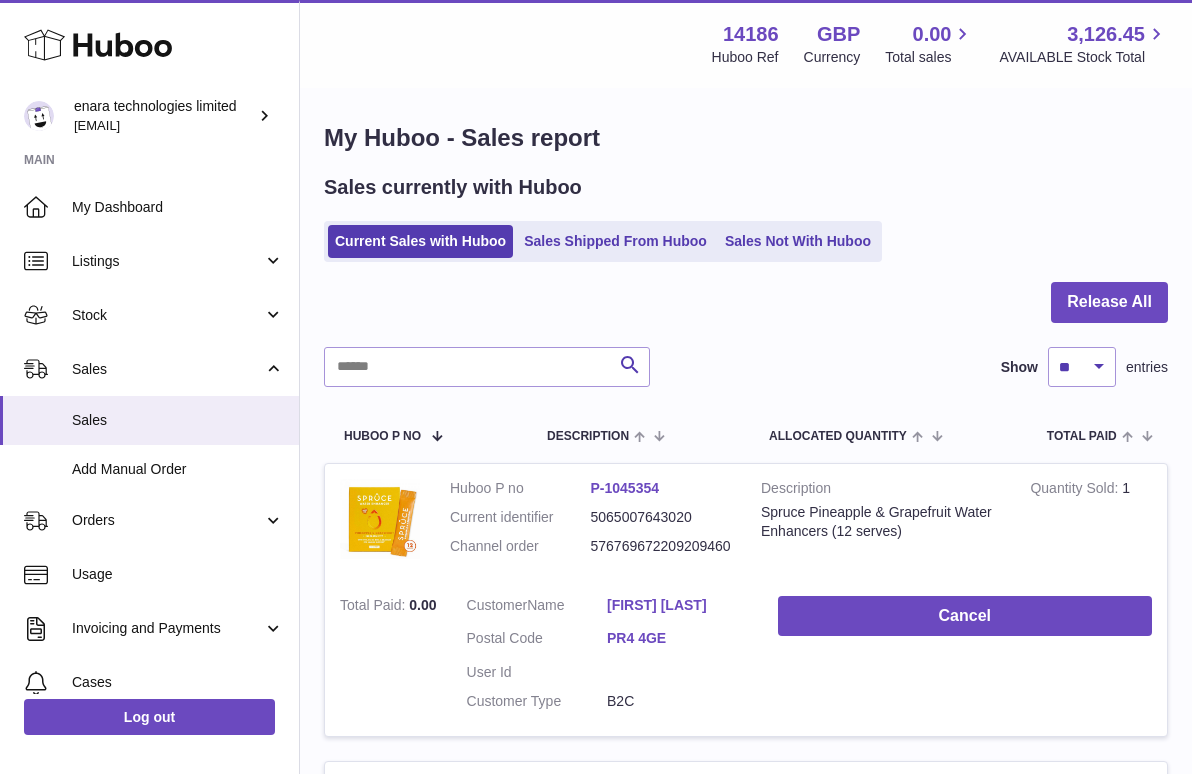 scroll, scrollTop: 3, scrollLeft: 0, axis: vertical 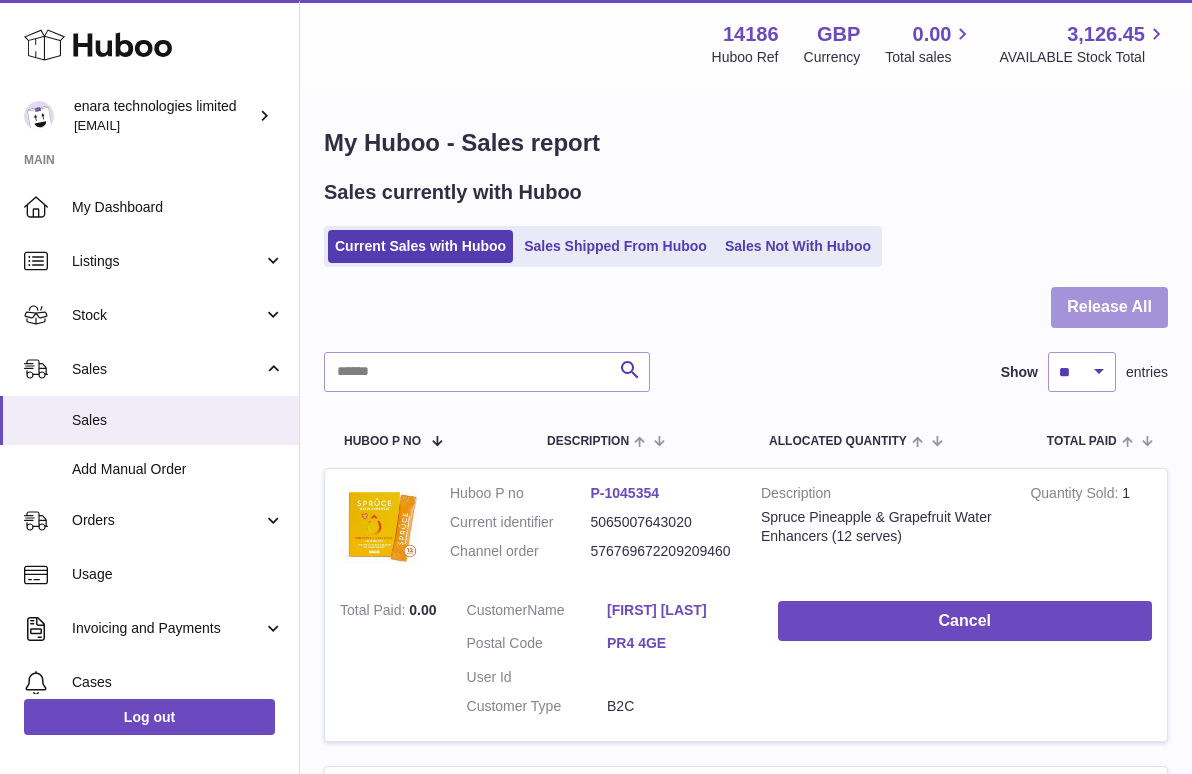 click on "Release All" at bounding box center (1109, 307) 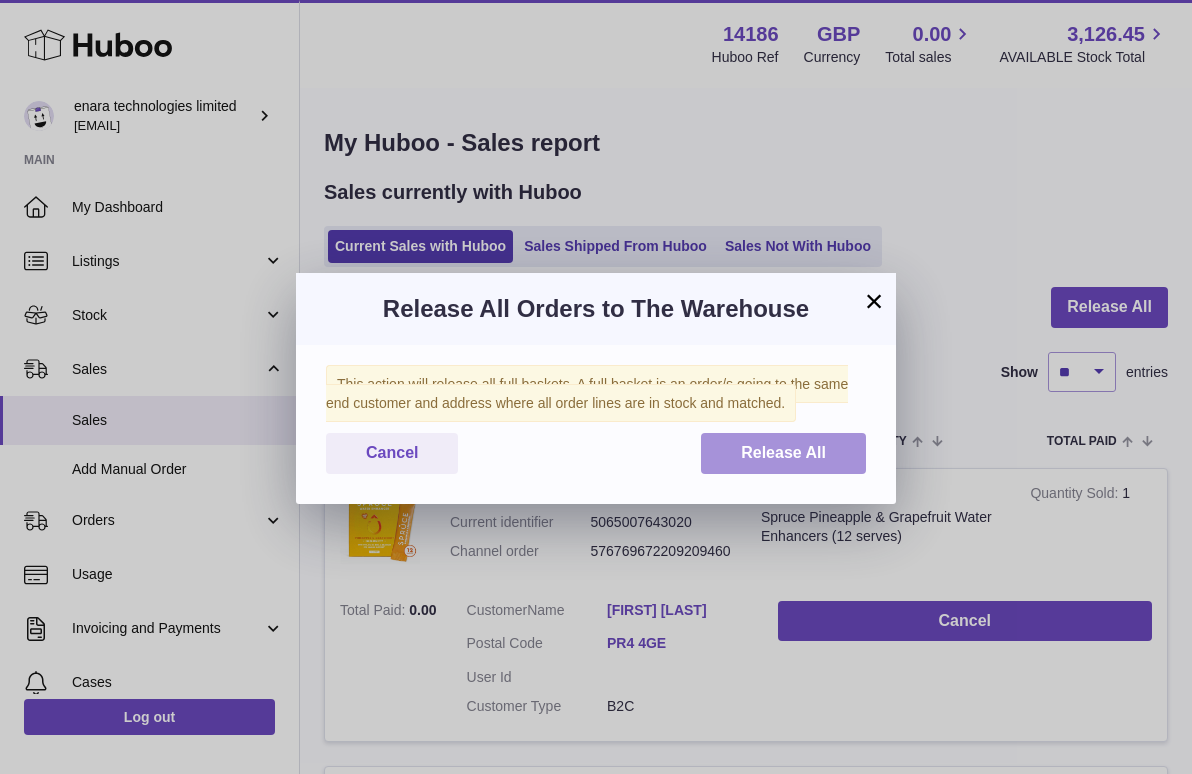 click on "Release All" at bounding box center [783, 453] 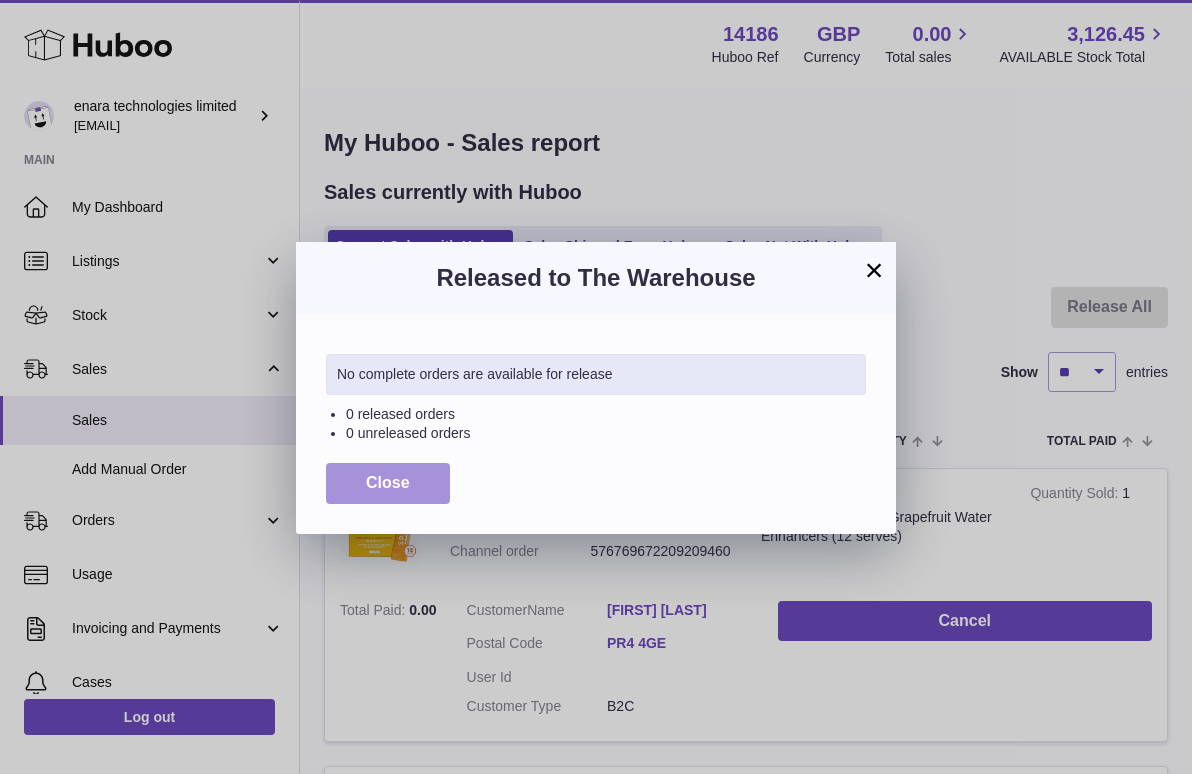 click on "Close" at bounding box center (388, 483) 